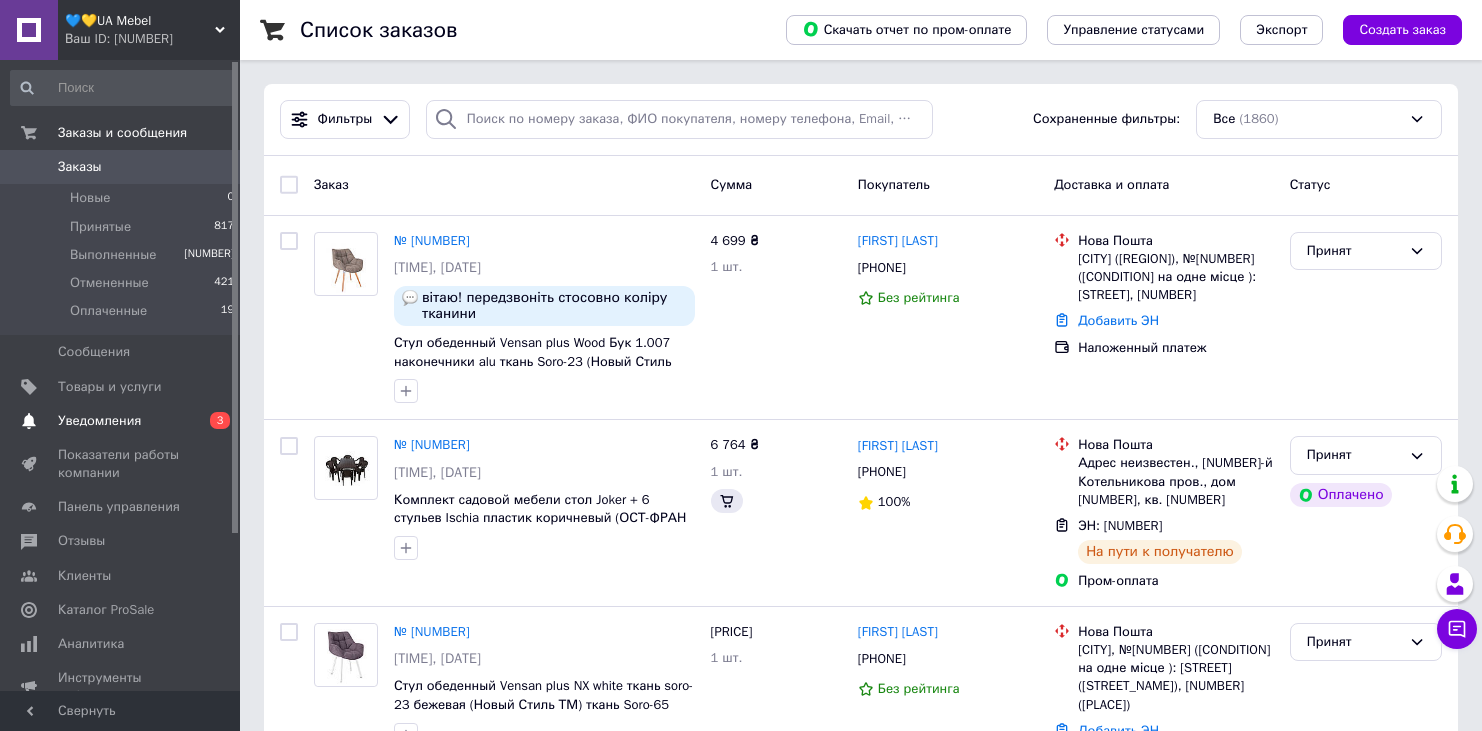 click on "Уведомления" at bounding box center (99, 421) 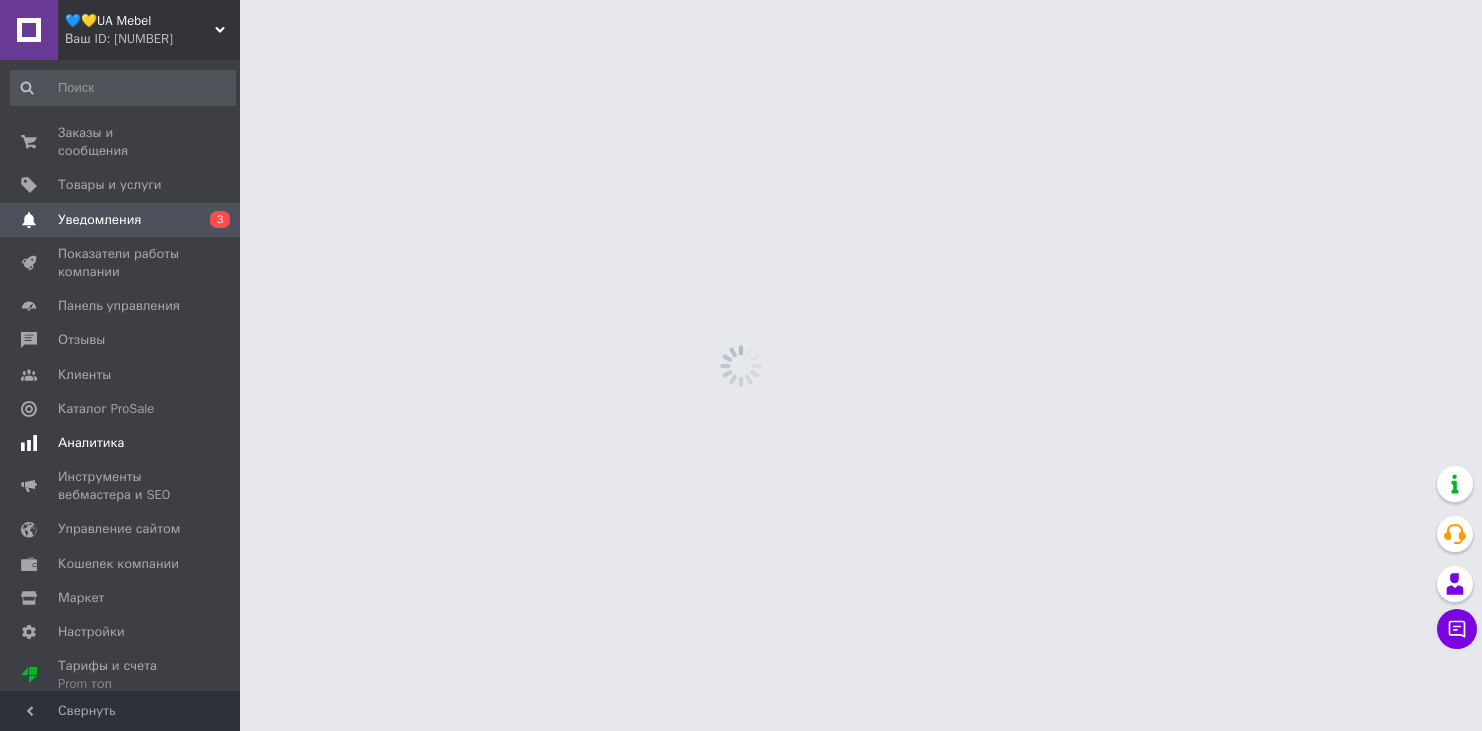 scroll, scrollTop: 0, scrollLeft: 0, axis: both 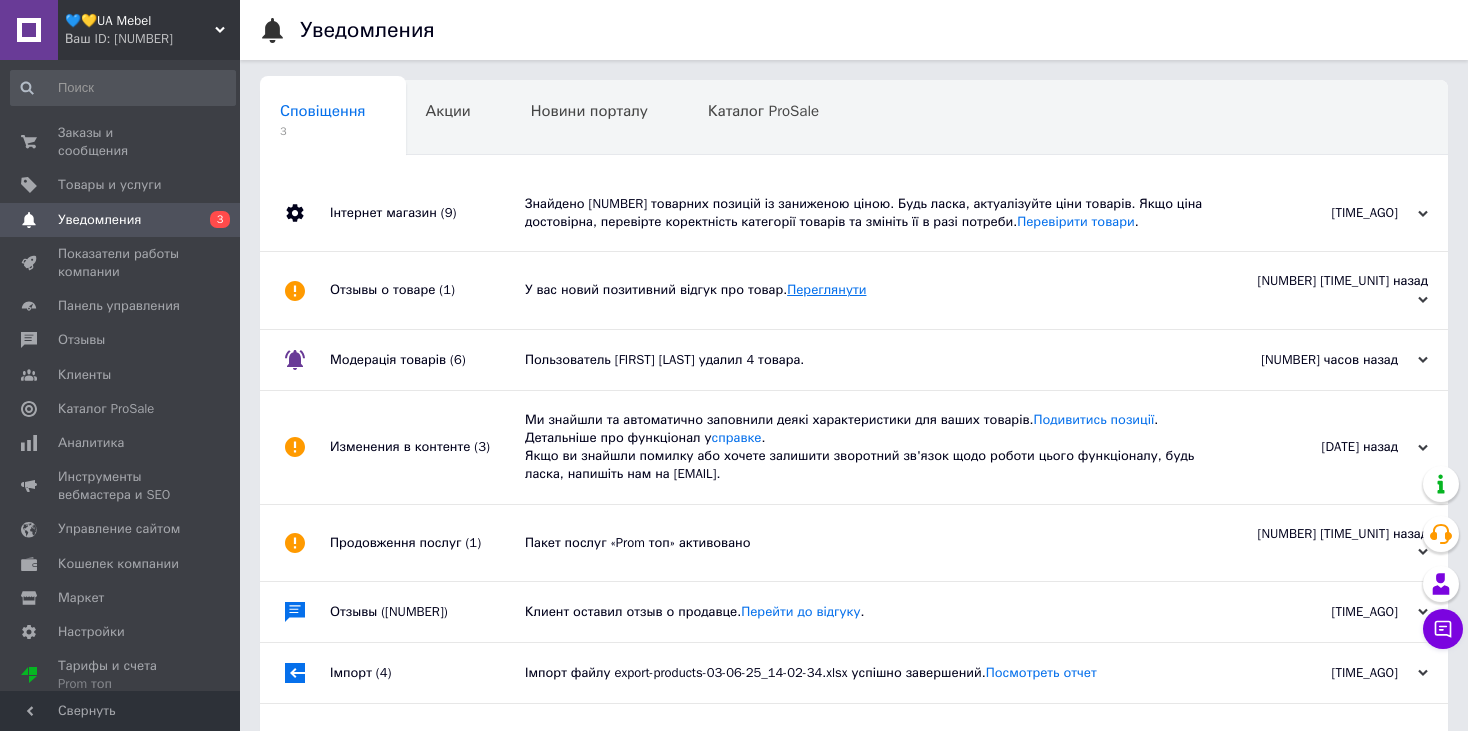 click on "Переглянути" at bounding box center (826, 289) 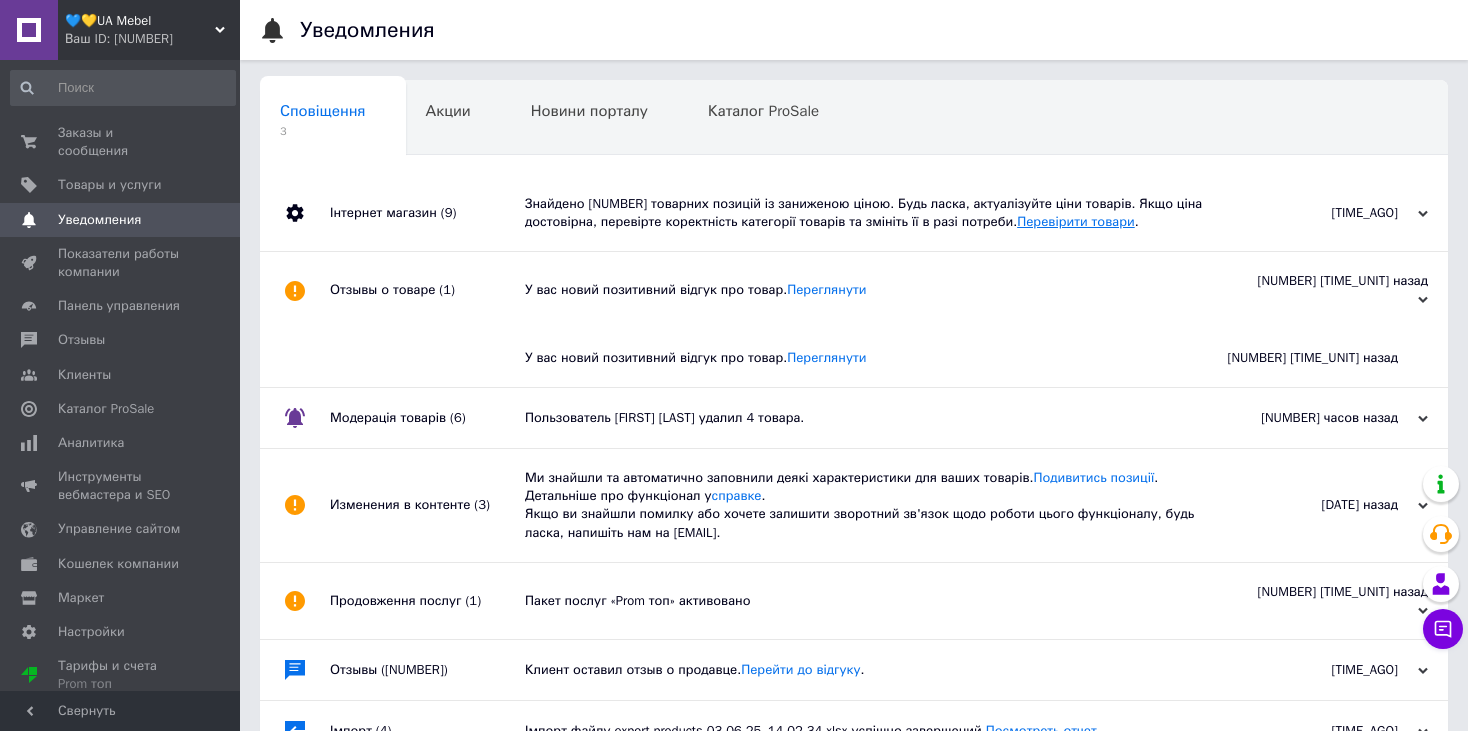 click on "Перевірити товари" at bounding box center [1076, 221] 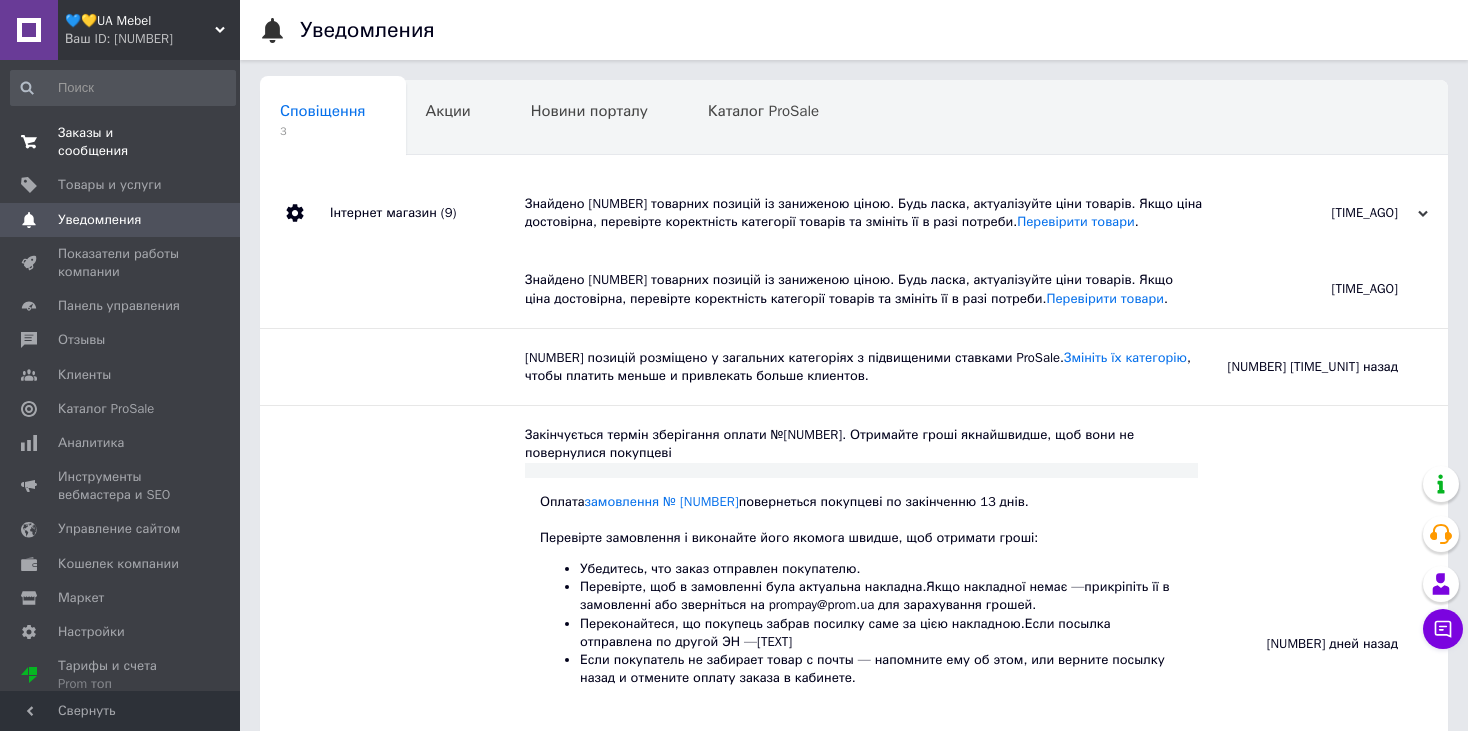 click on "Заказы и сообщения" at bounding box center [121, 142] 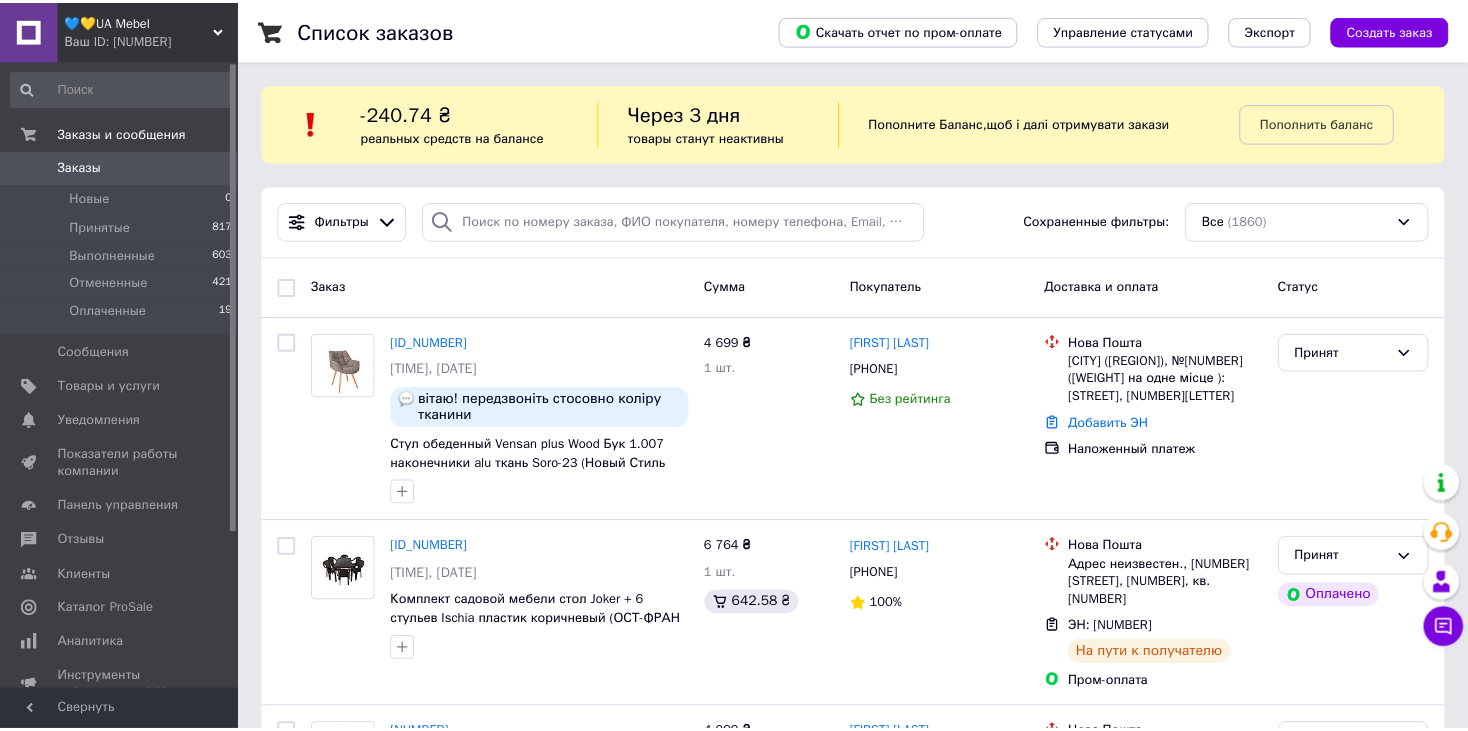 scroll, scrollTop: 0, scrollLeft: 0, axis: both 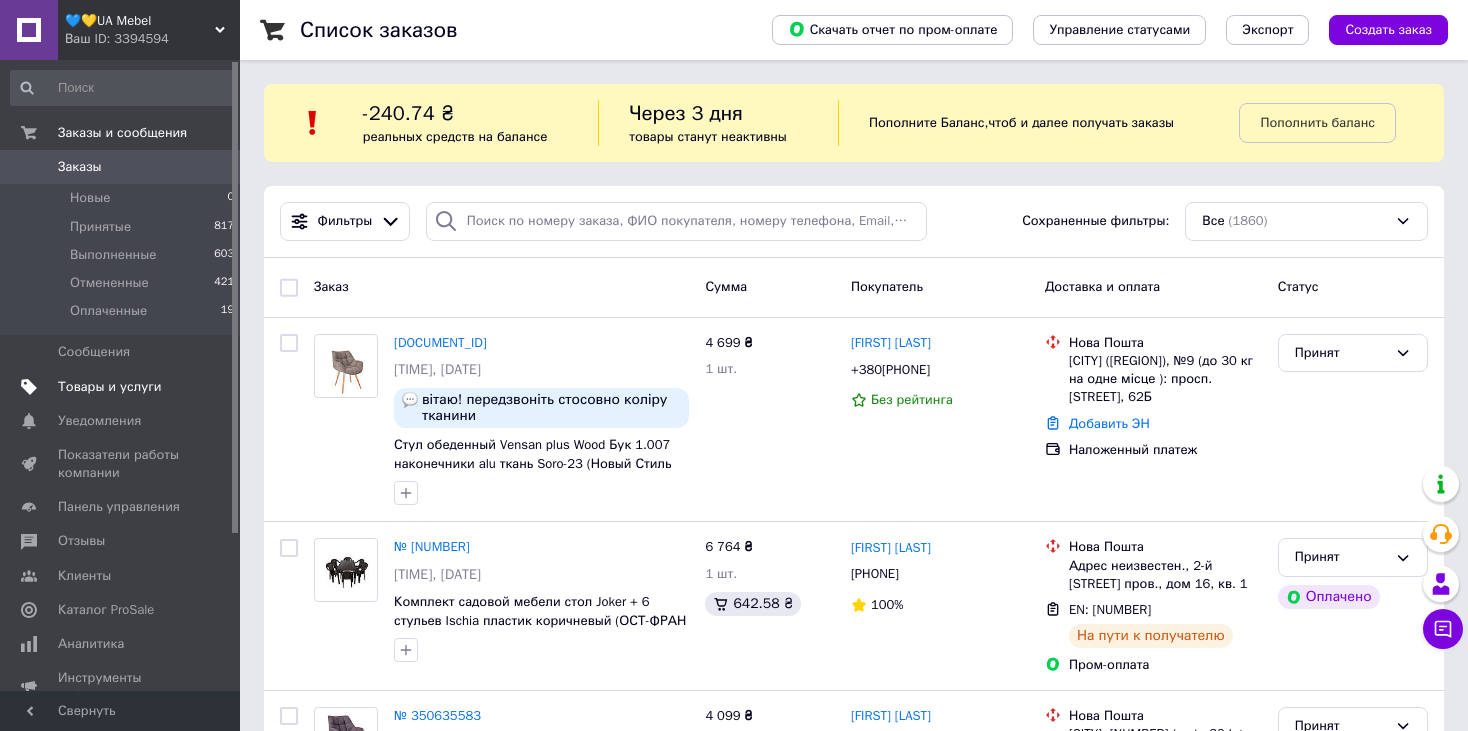 click on "Товары и услуги" at bounding box center [110, 387] 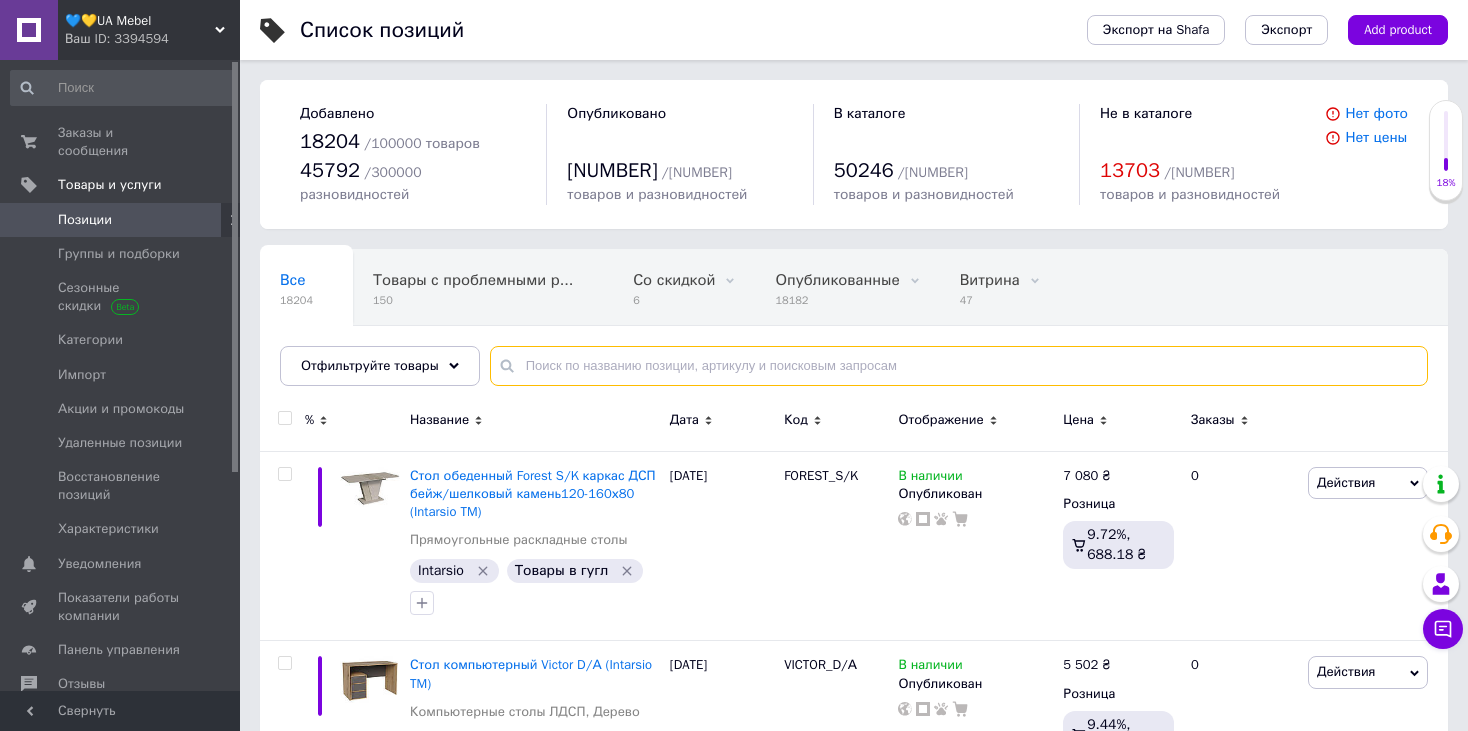 paste on "TELA GTR HR" 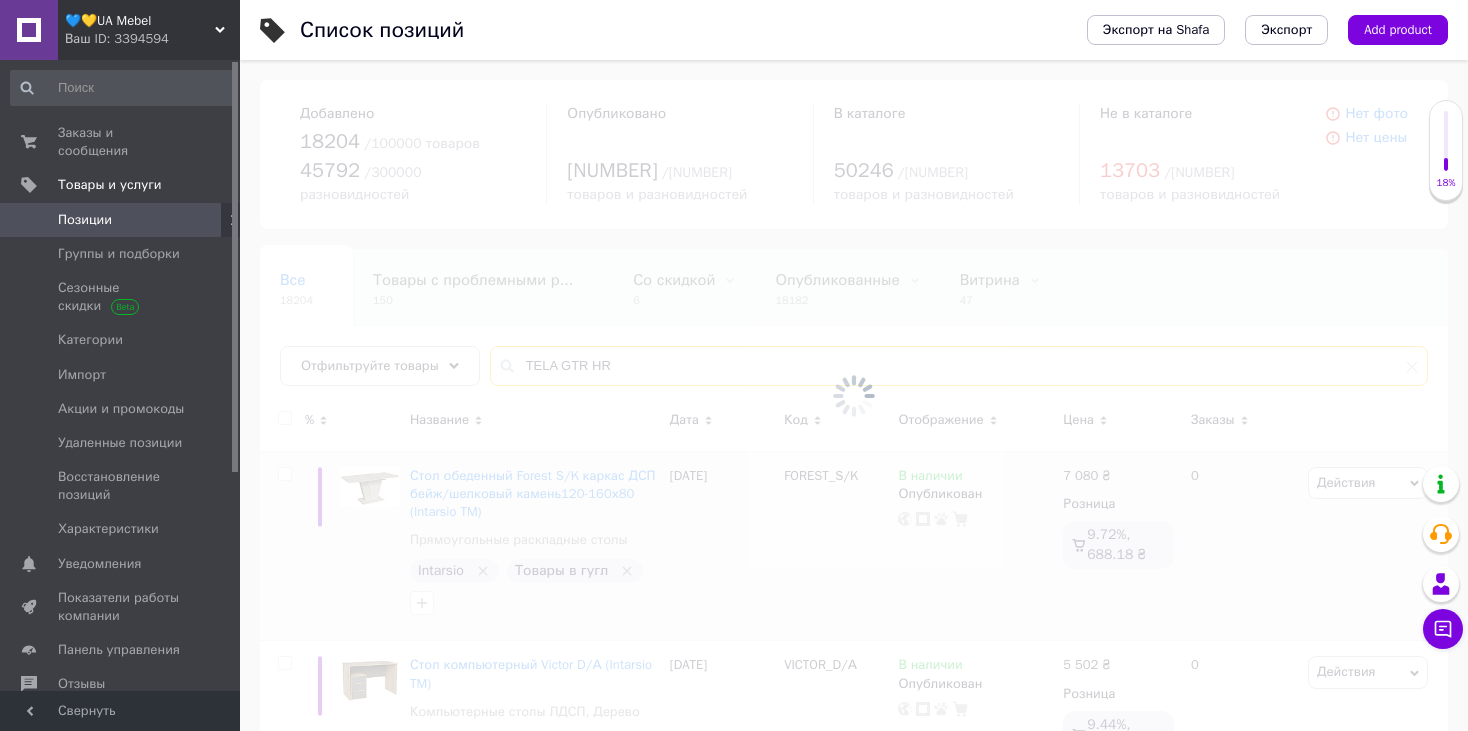 type on "TELA GTR HR" 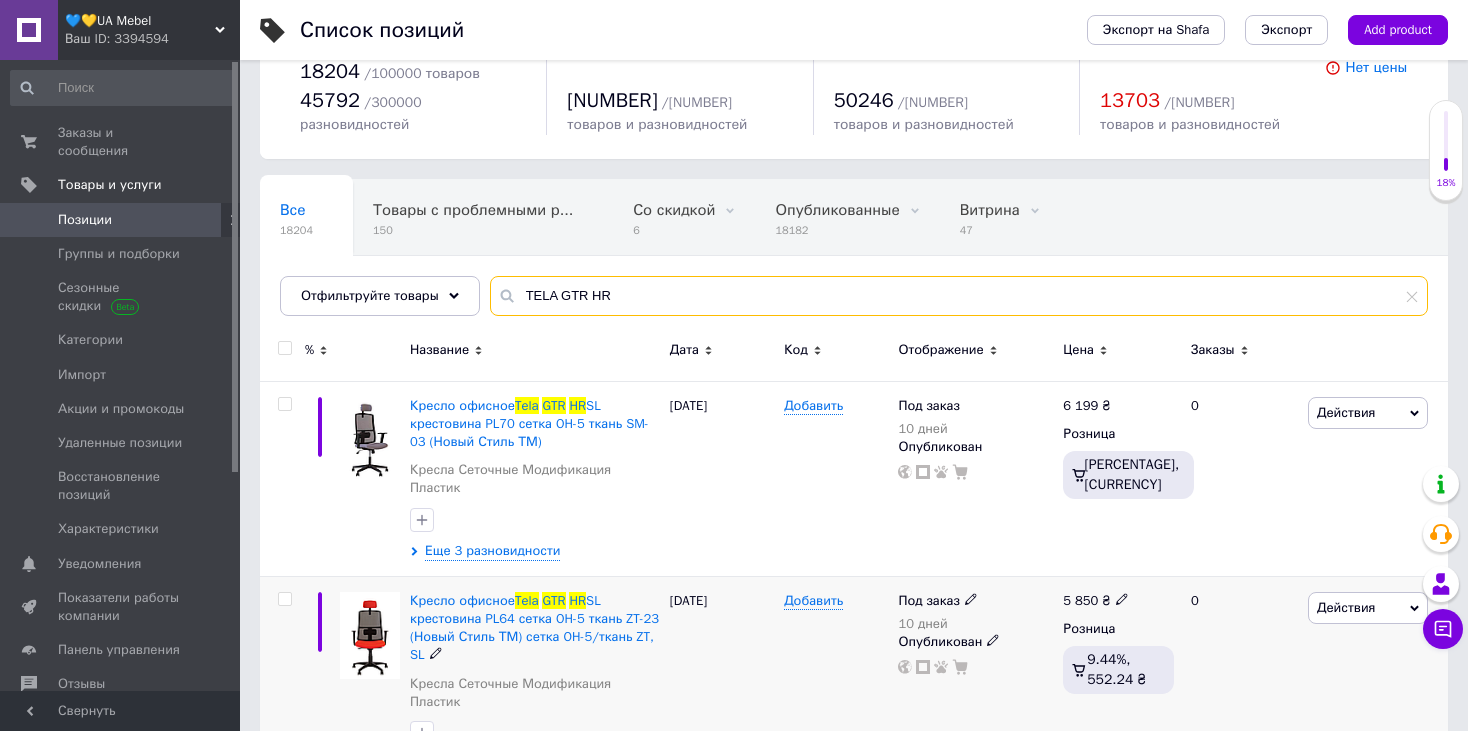 scroll, scrollTop: 72, scrollLeft: 0, axis: vertical 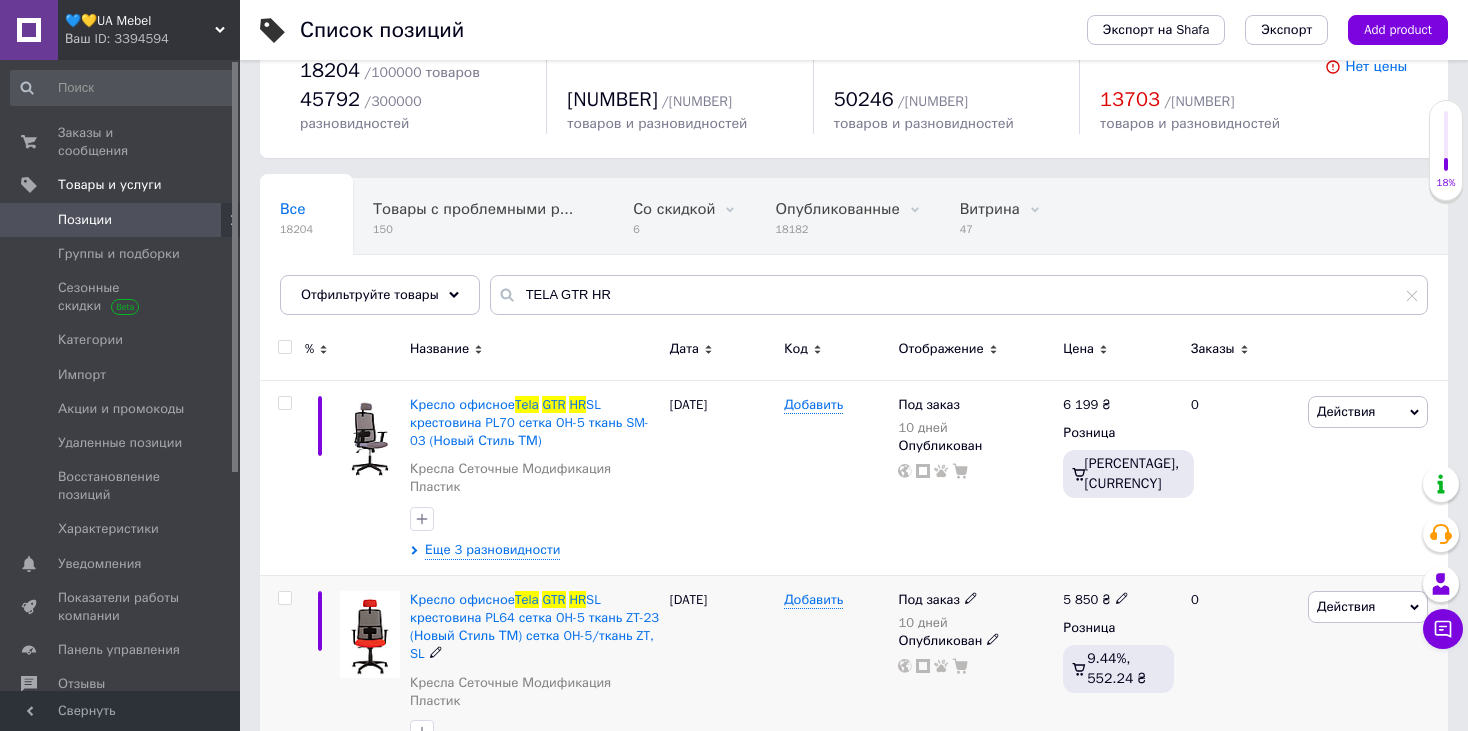 click on "Еще 3 разновидности" at bounding box center (492, 550) 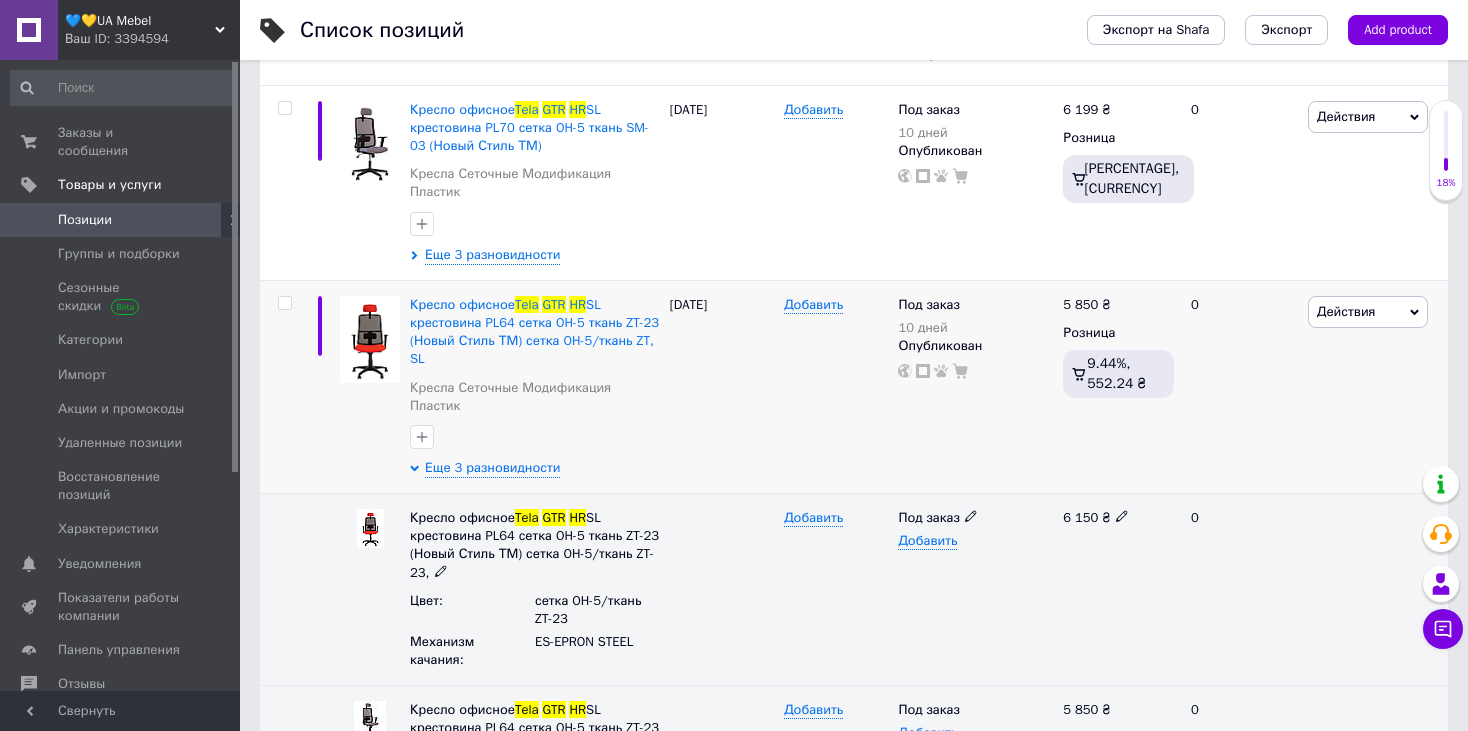 scroll, scrollTop: 371, scrollLeft: 0, axis: vertical 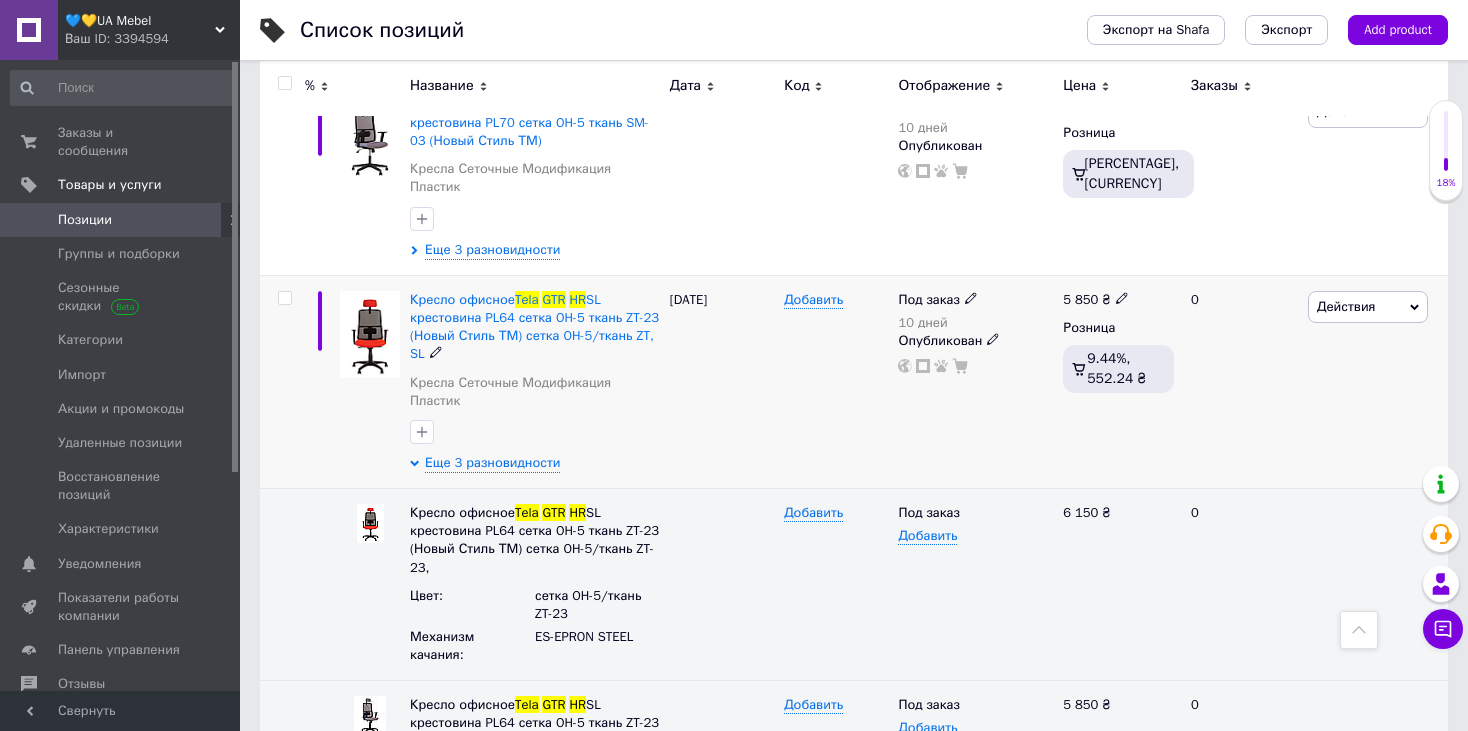 click at bounding box center (1122, 298) 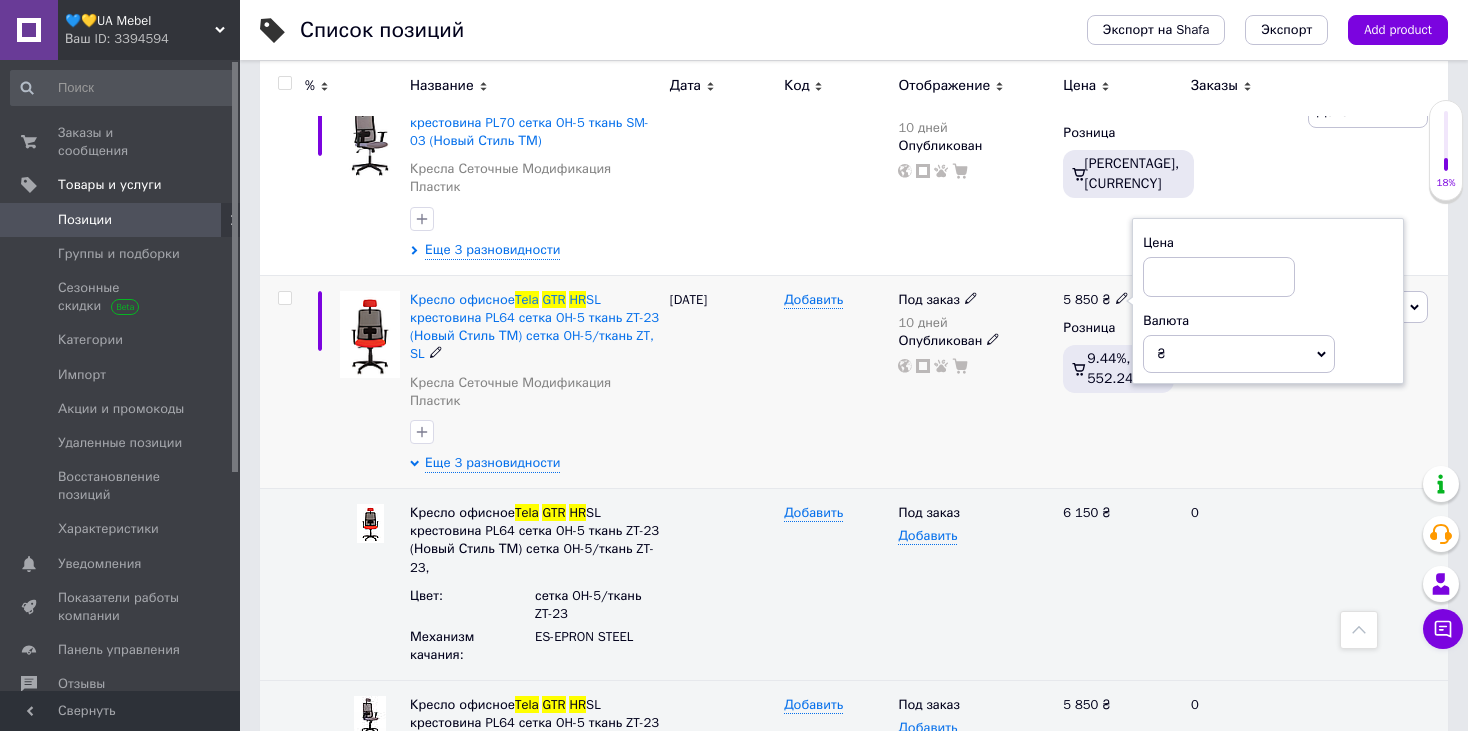 click at bounding box center [1219, 277] 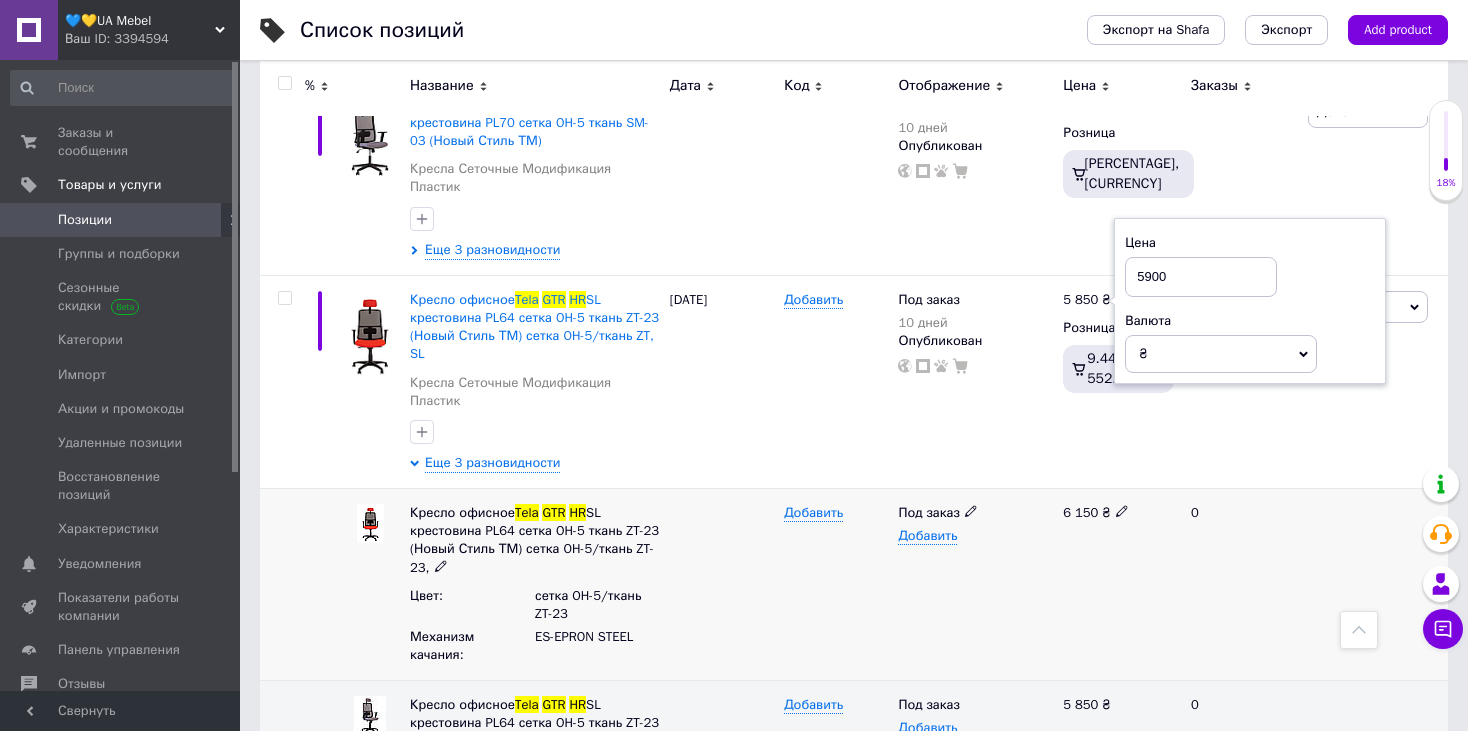type on "5900" 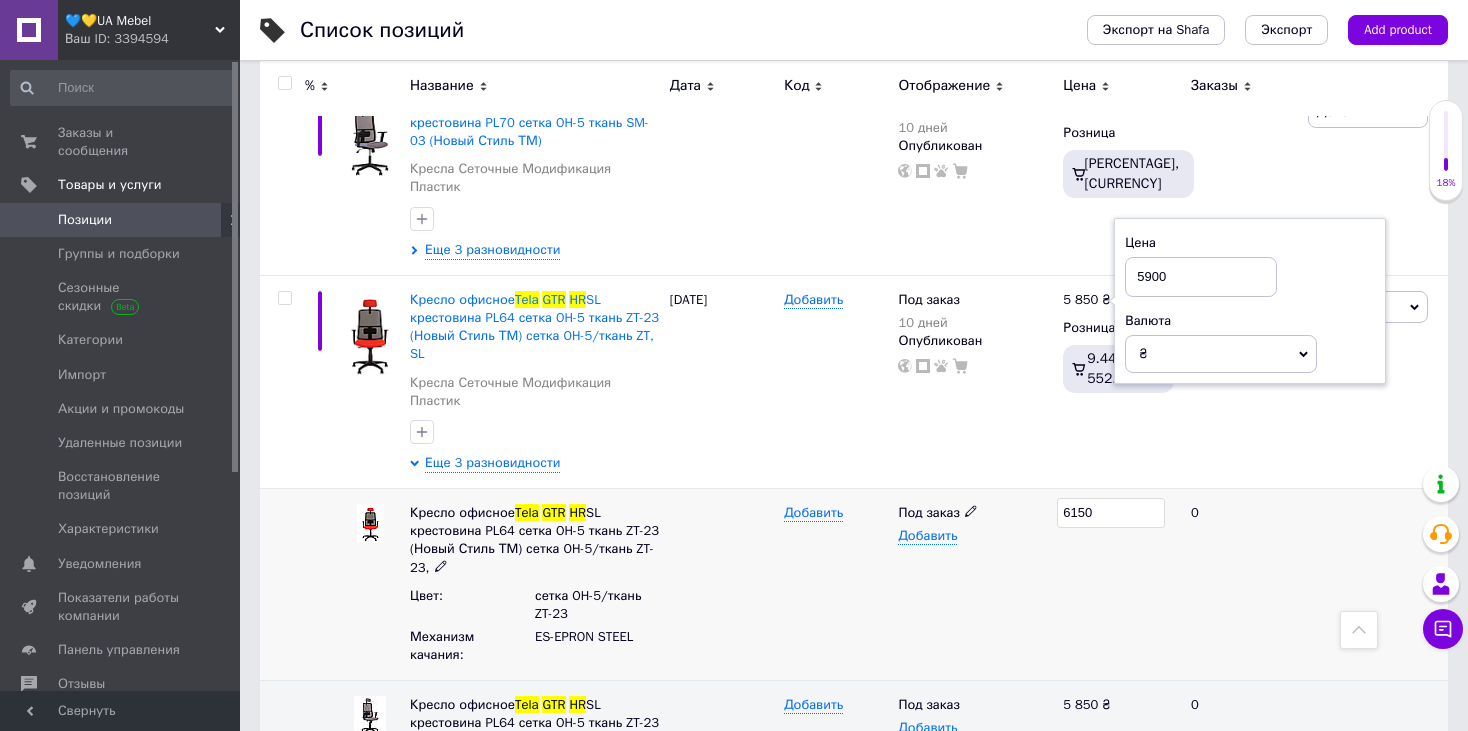 click on "6150" at bounding box center [1111, 513] 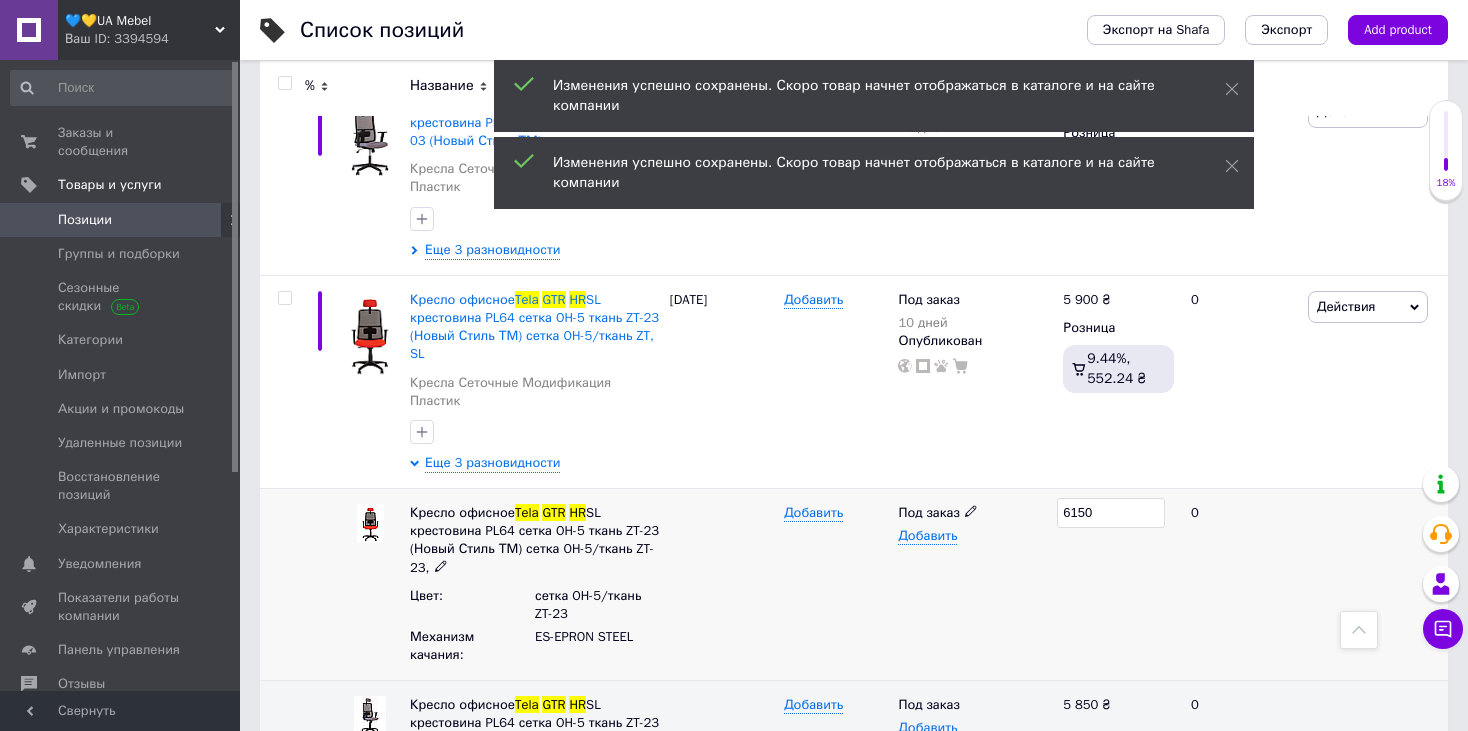 click on "6150" at bounding box center (1118, 585) 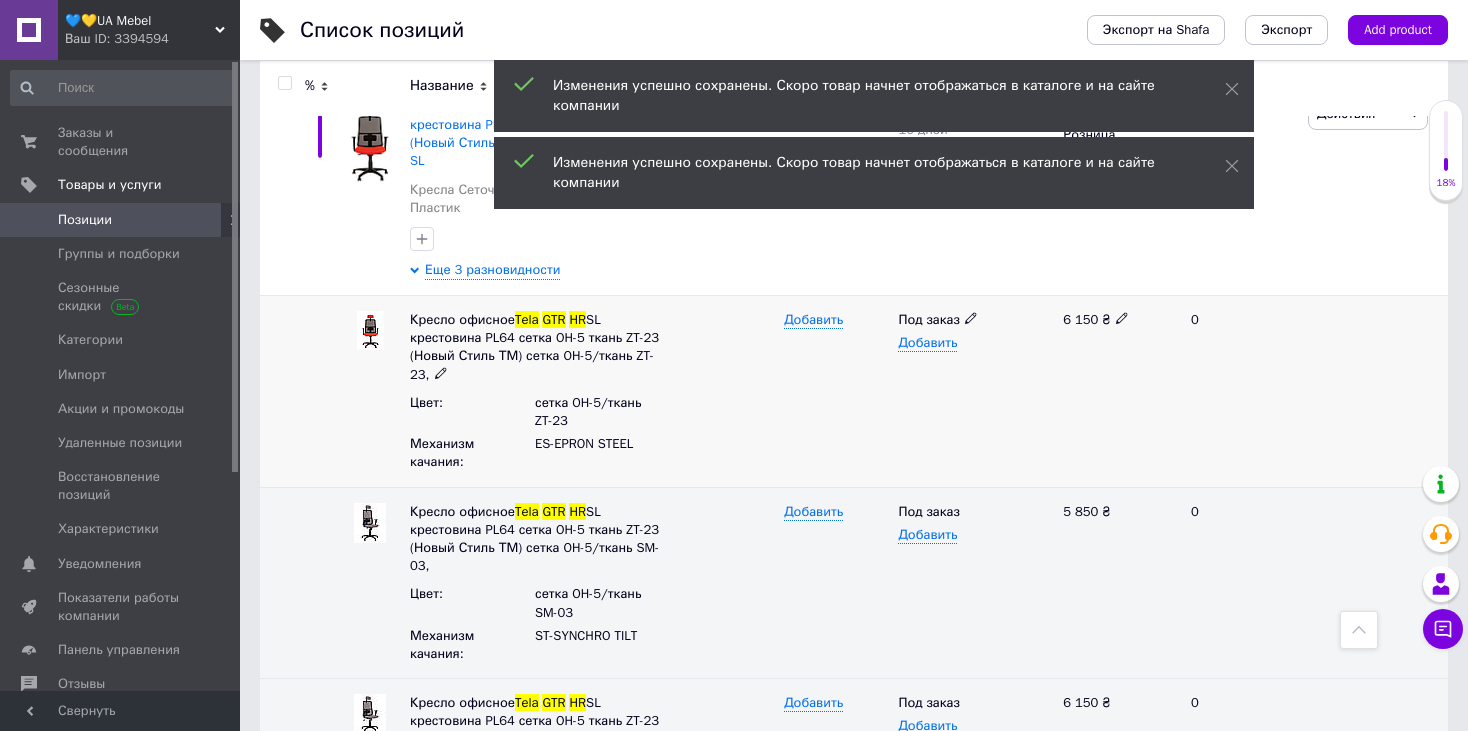 scroll, scrollTop: 546, scrollLeft: 0, axis: vertical 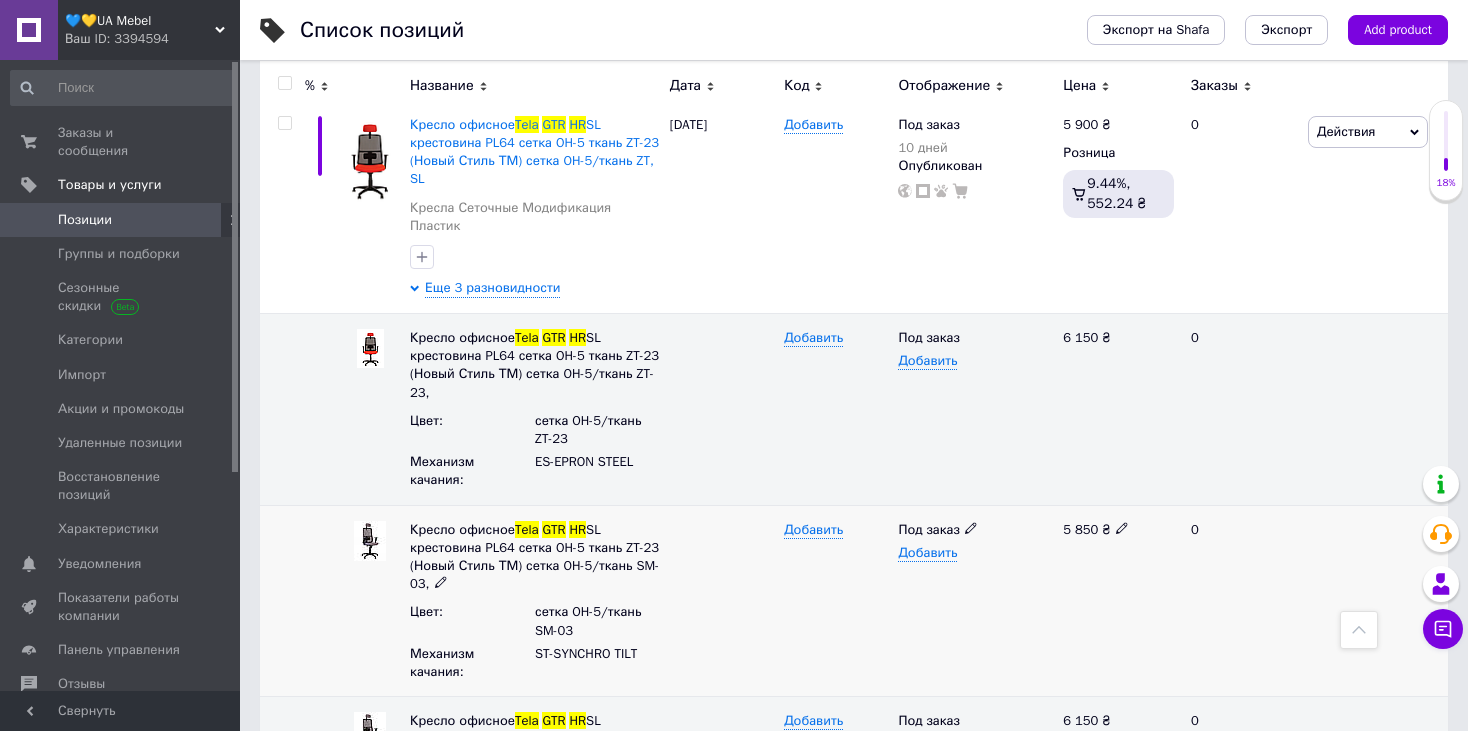 click at bounding box center (1122, 528) 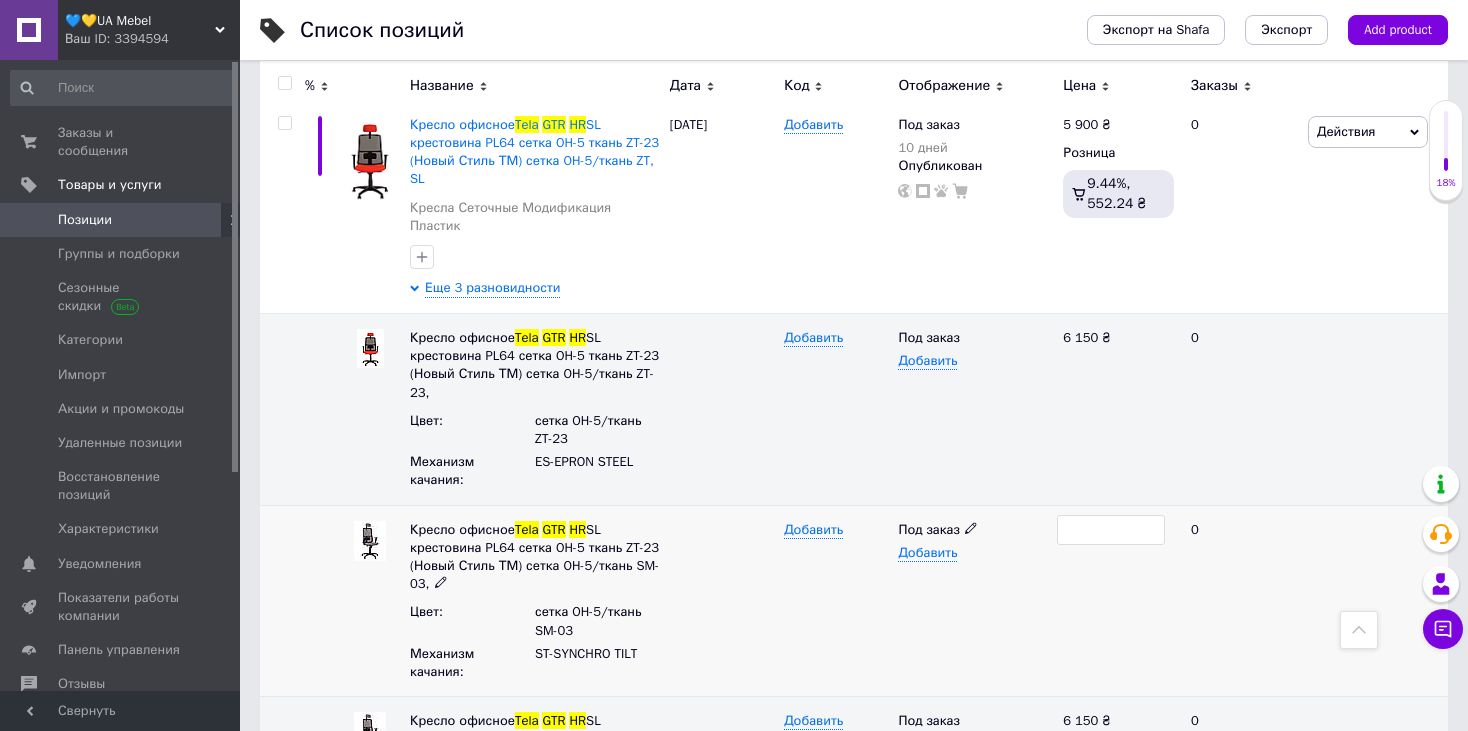 click at bounding box center [1111, 530] 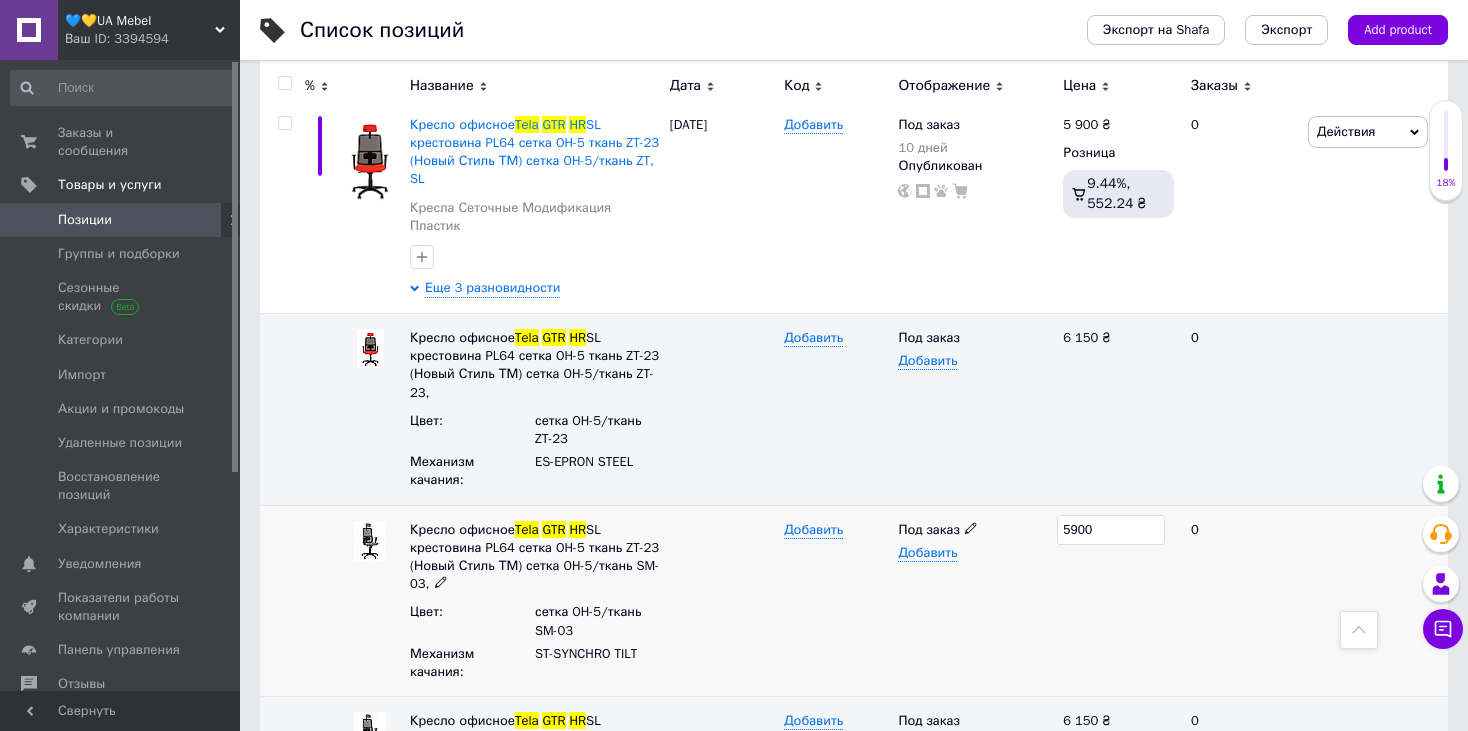 click on "5900" at bounding box center [1118, 410] 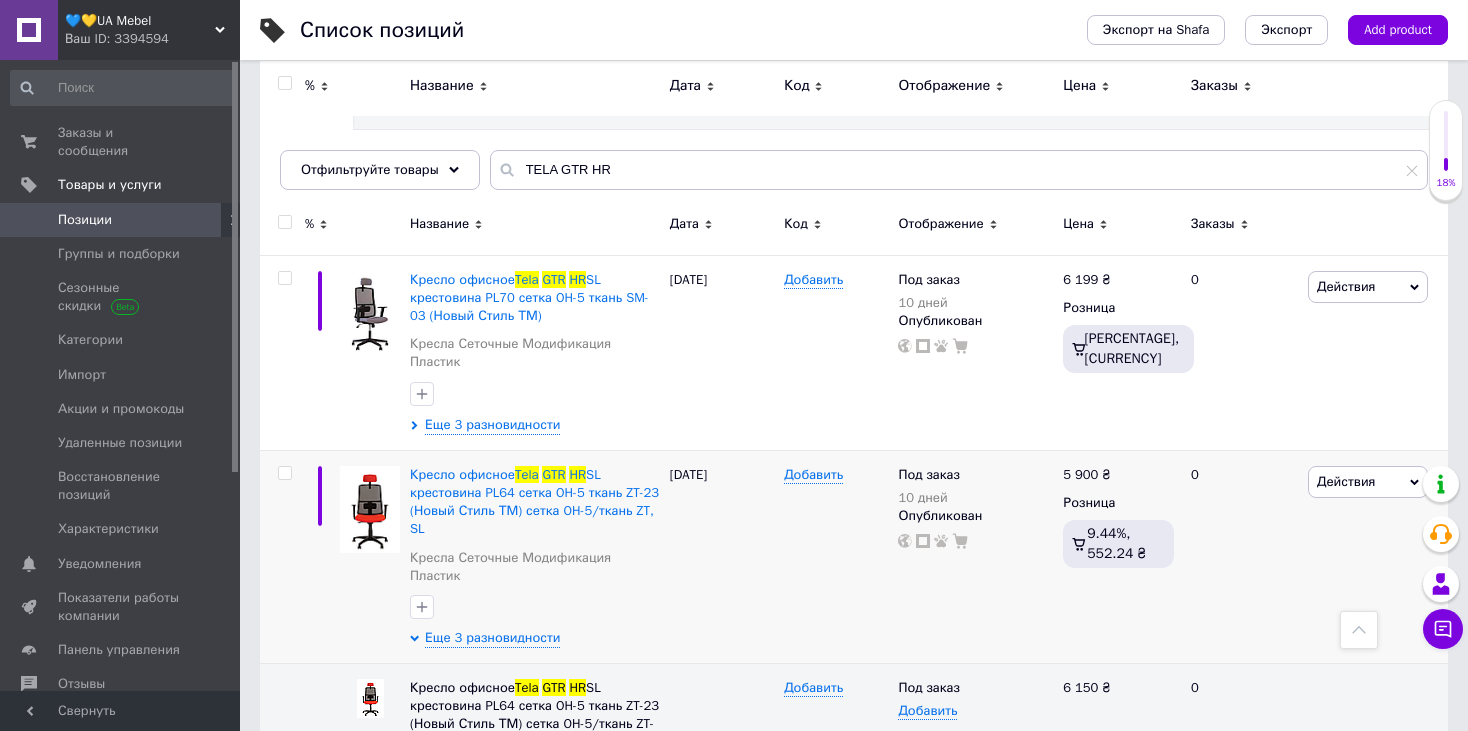 scroll, scrollTop: 46, scrollLeft: 0, axis: vertical 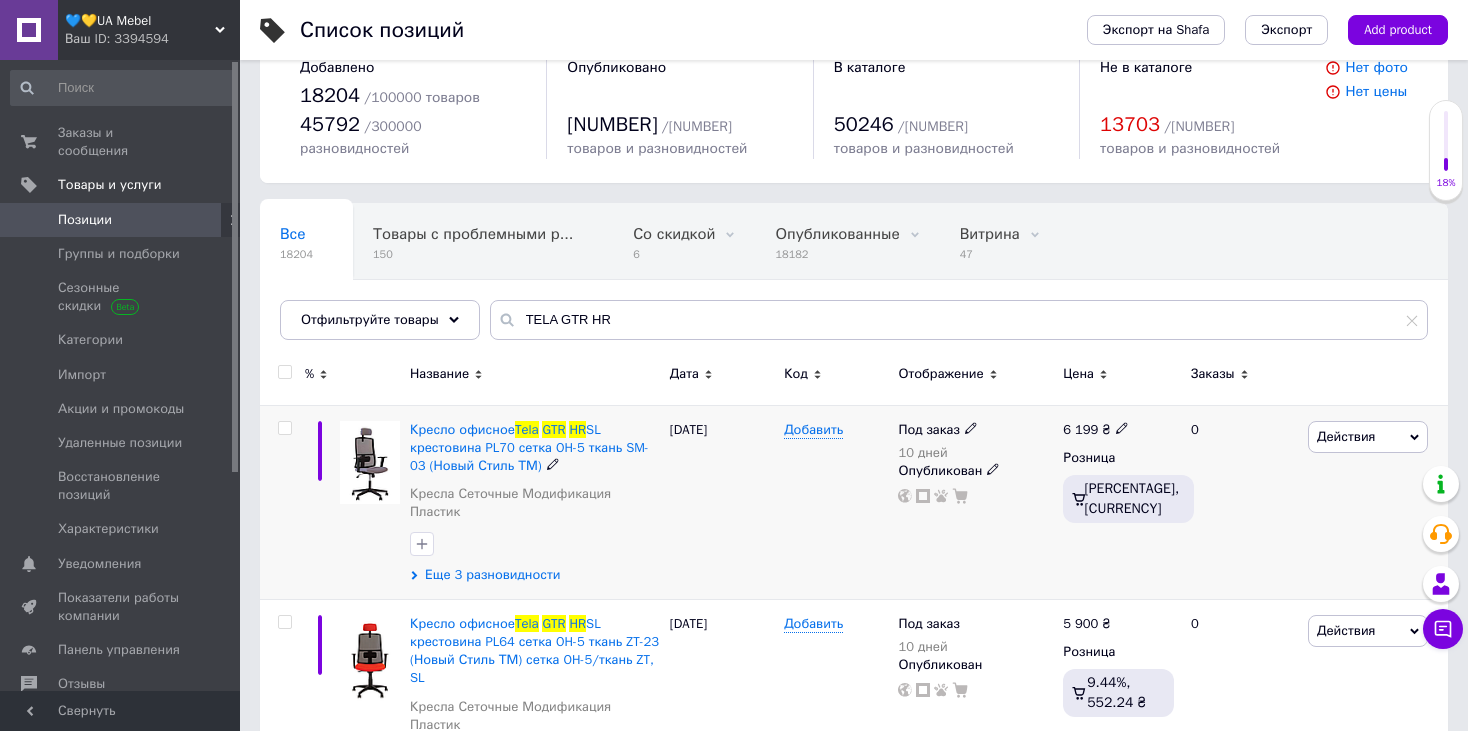 click on "Еще 3 разновидности" at bounding box center (492, 575) 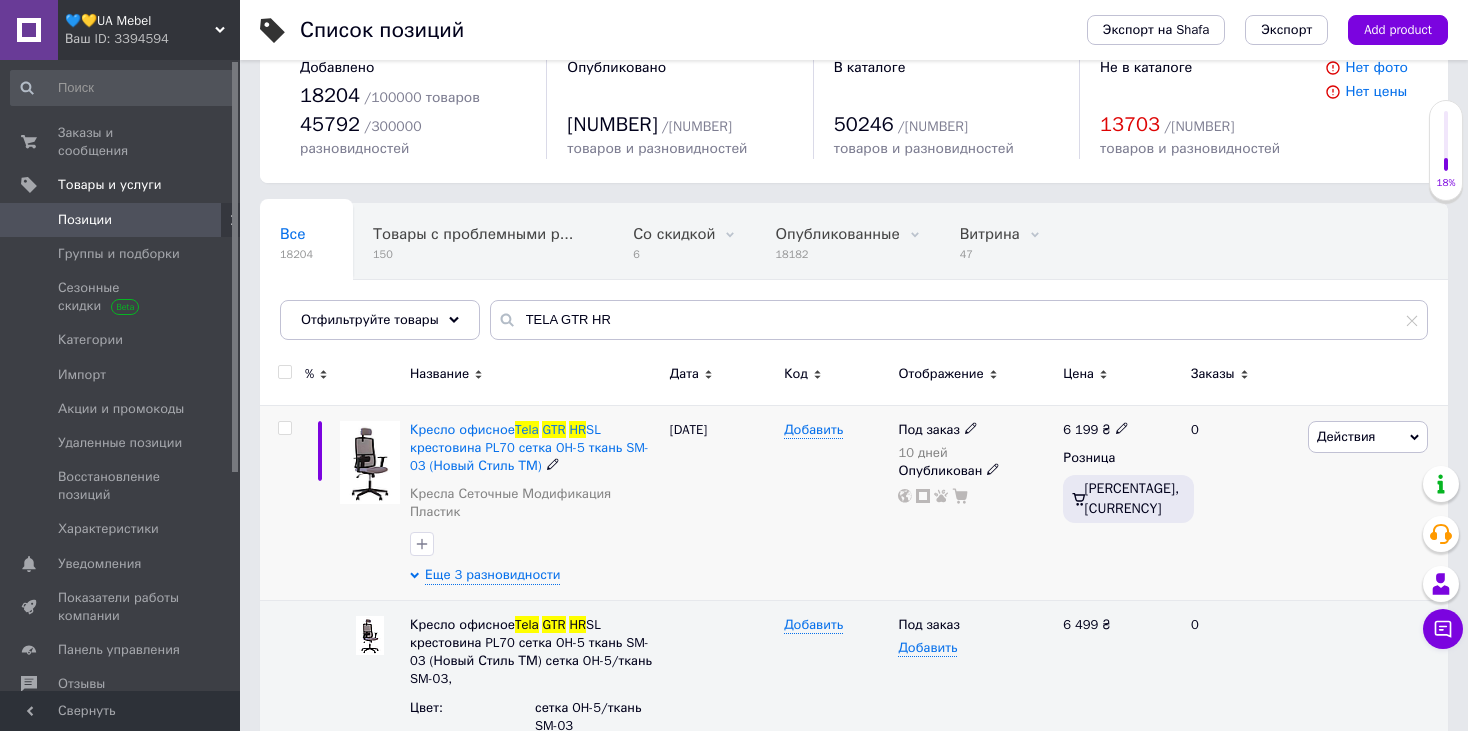 click at bounding box center [1121, 427] 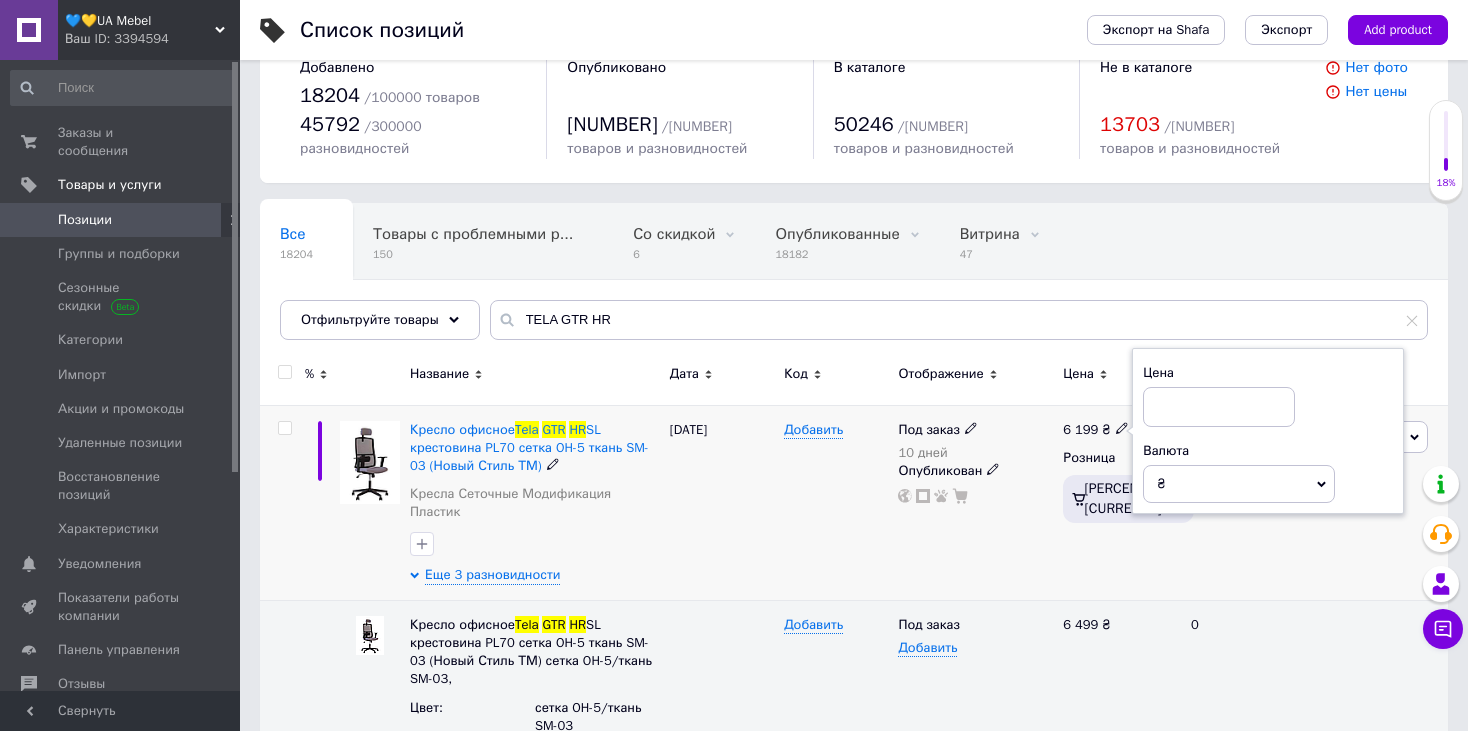 click at bounding box center (1219, 407) 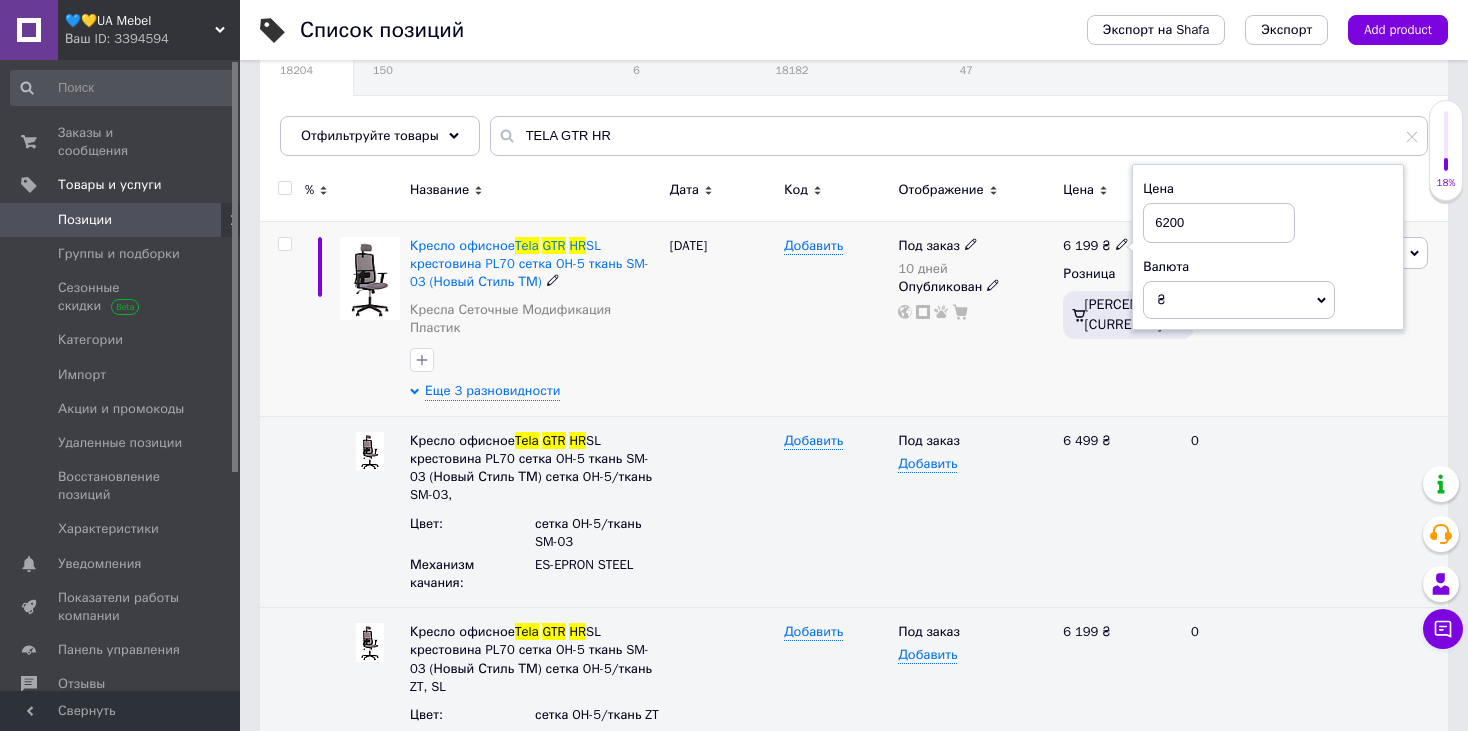 scroll, scrollTop: 246, scrollLeft: 0, axis: vertical 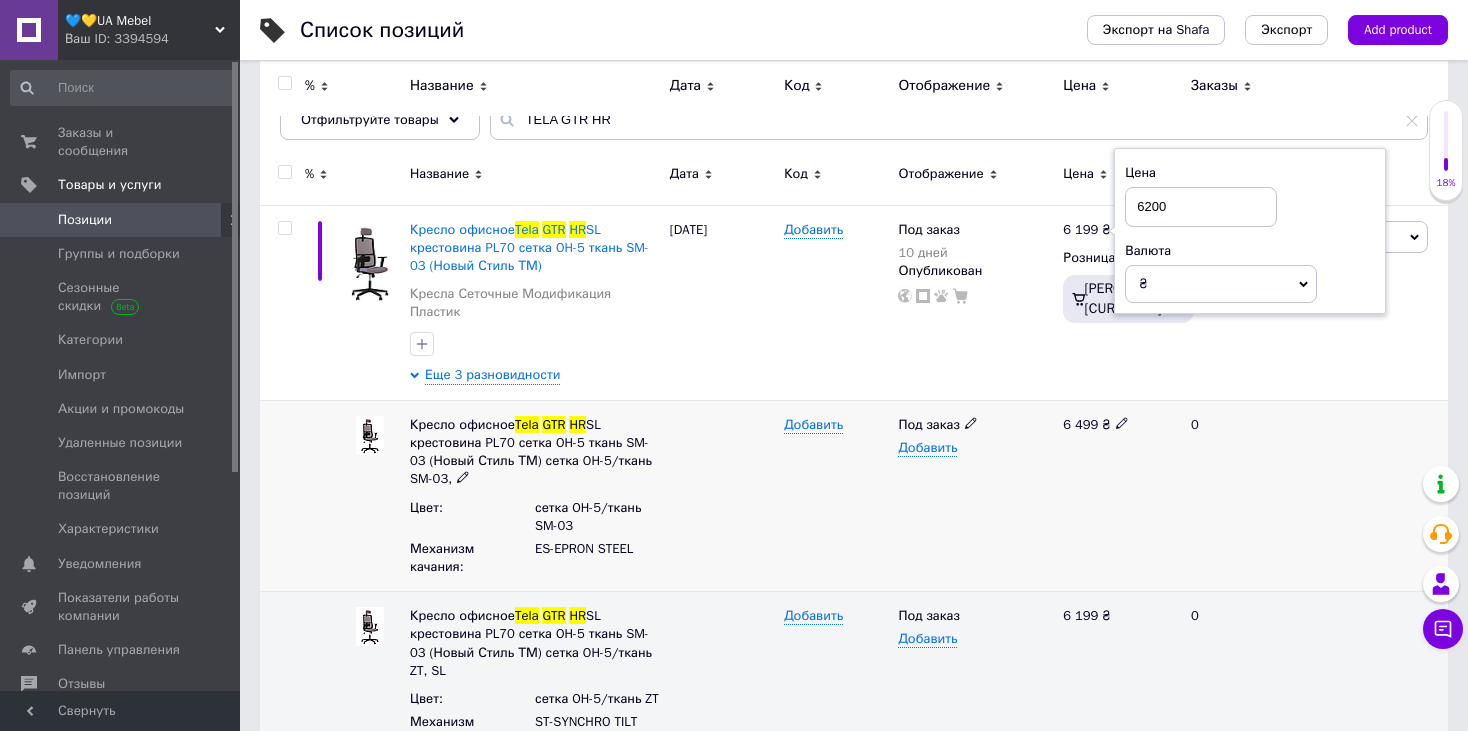 type on "6200" 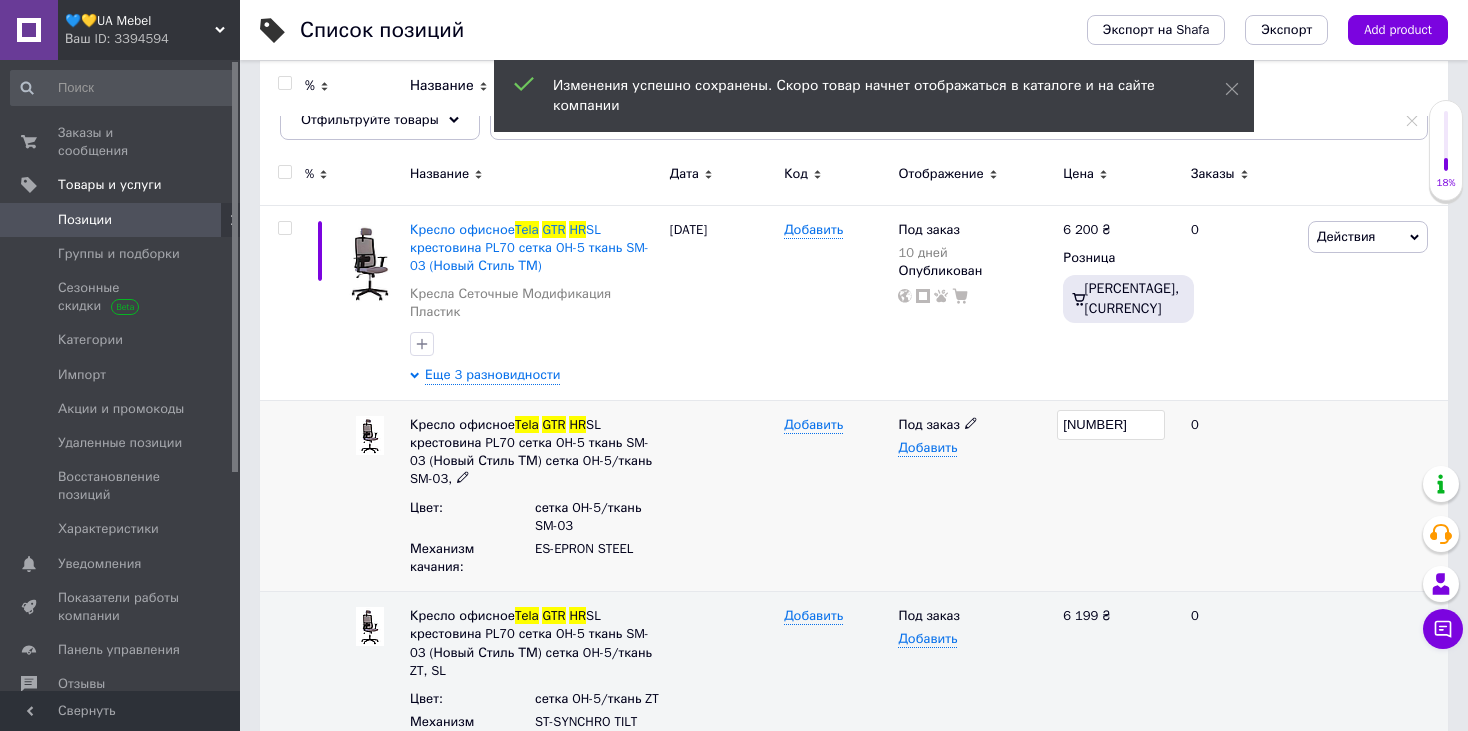 drag, startPoint x: 1077, startPoint y: 382, endPoint x: 1099, endPoint y: 385, distance: 22.203604 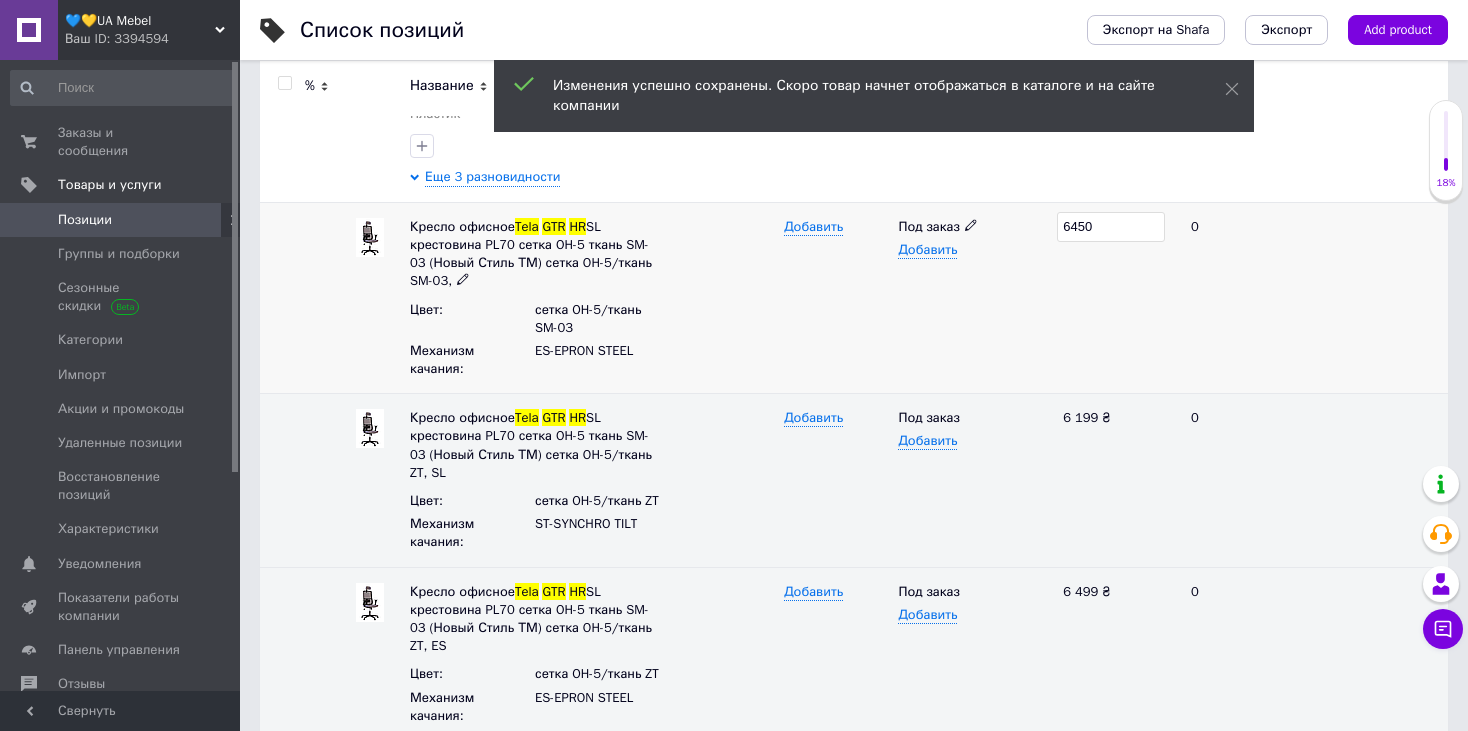 scroll, scrollTop: 446, scrollLeft: 0, axis: vertical 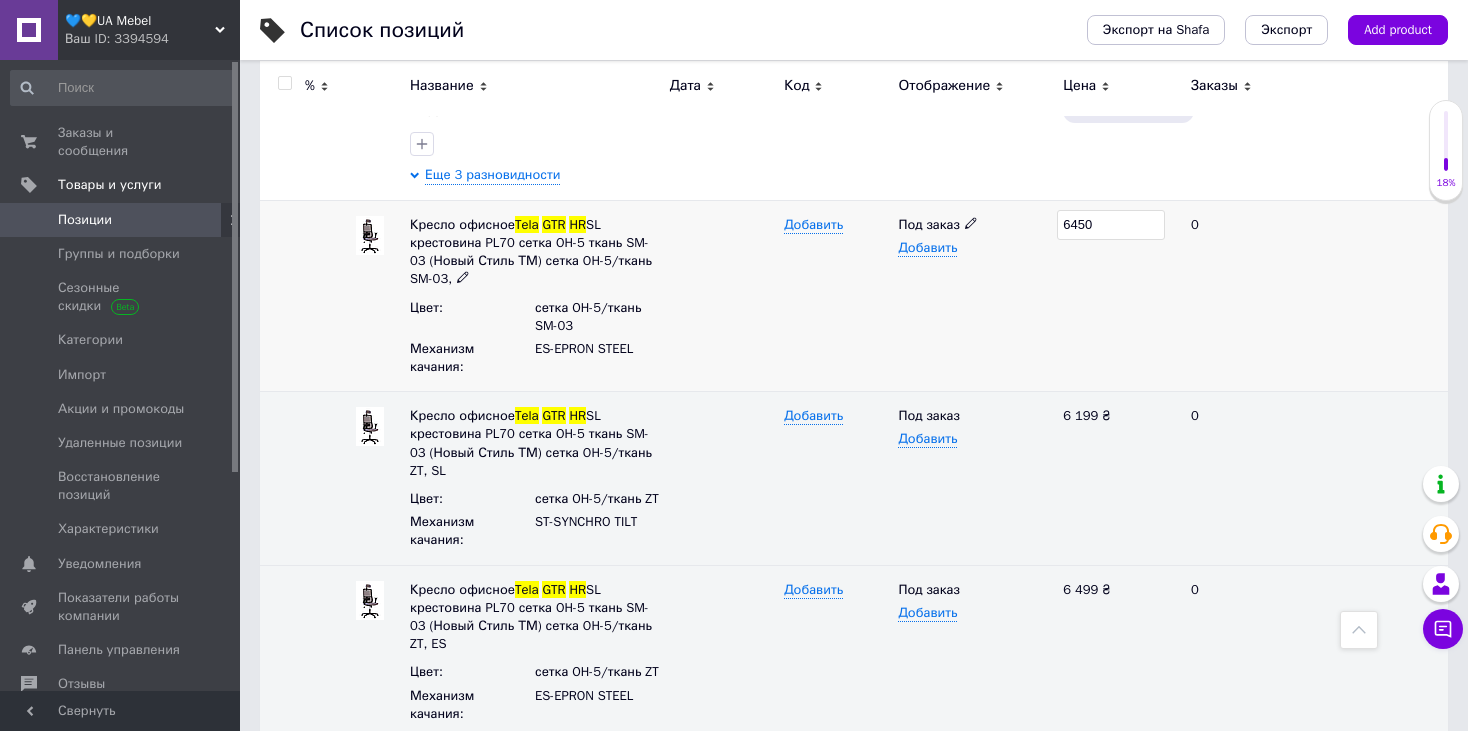 drag, startPoint x: 1069, startPoint y: 180, endPoint x: 1102, endPoint y: 187, distance: 33.734257 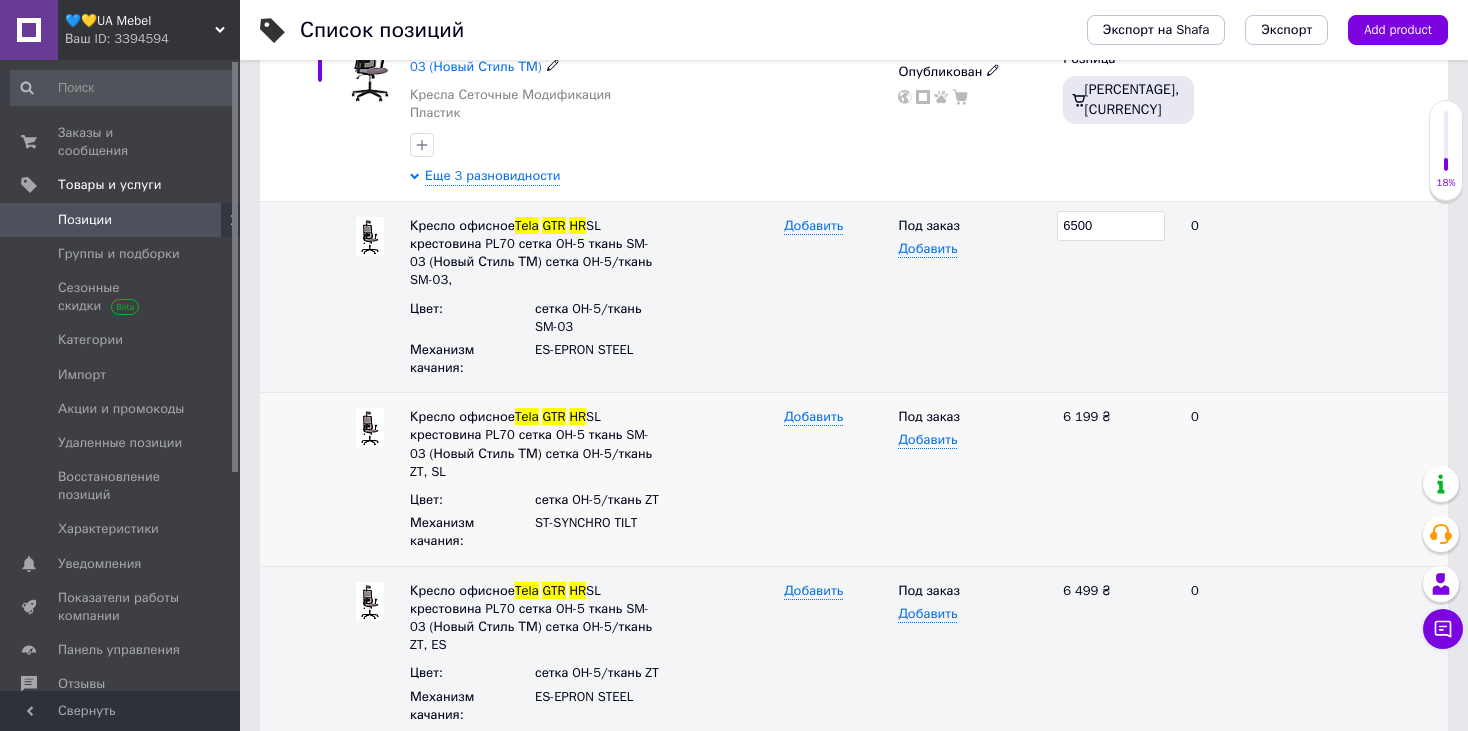 scroll, scrollTop: 446, scrollLeft: 0, axis: vertical 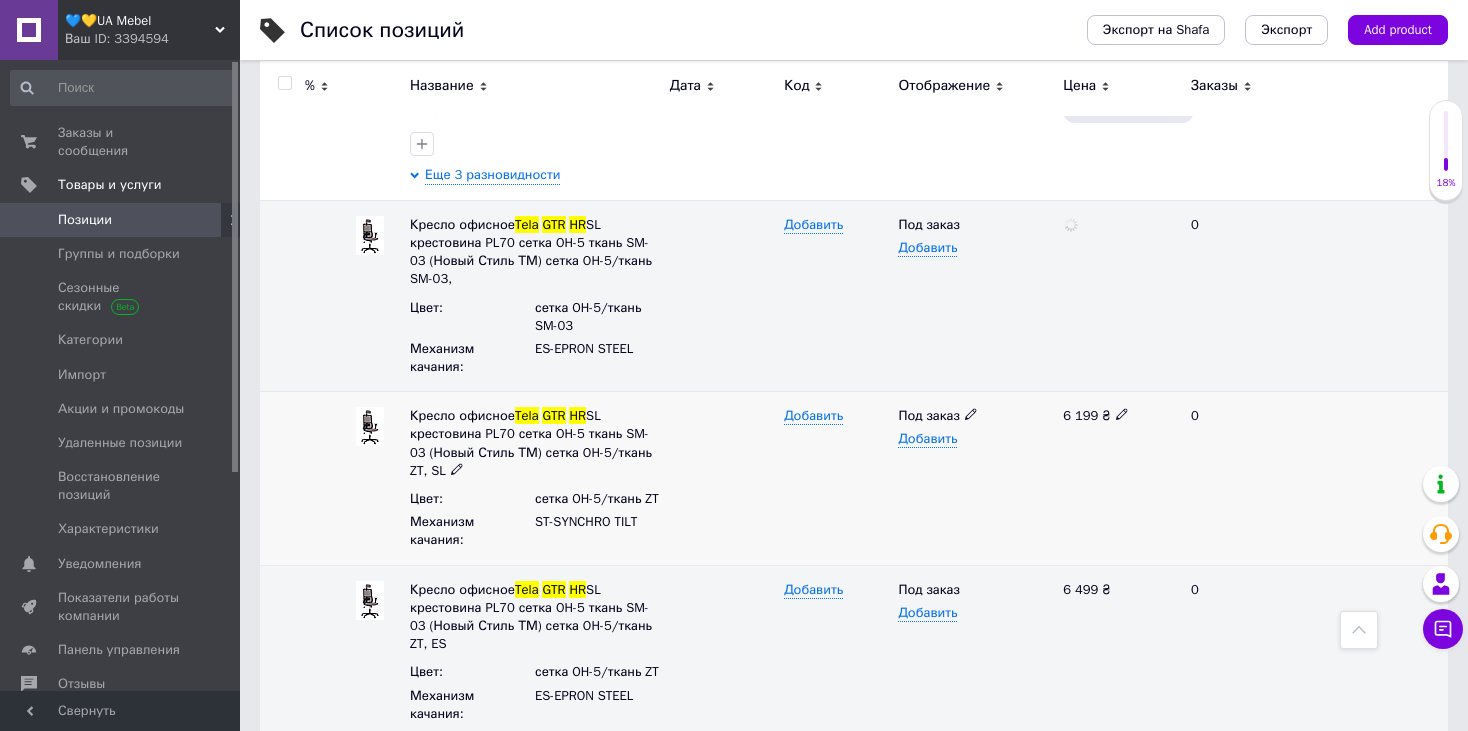 click at bounding box center [1122, 414] 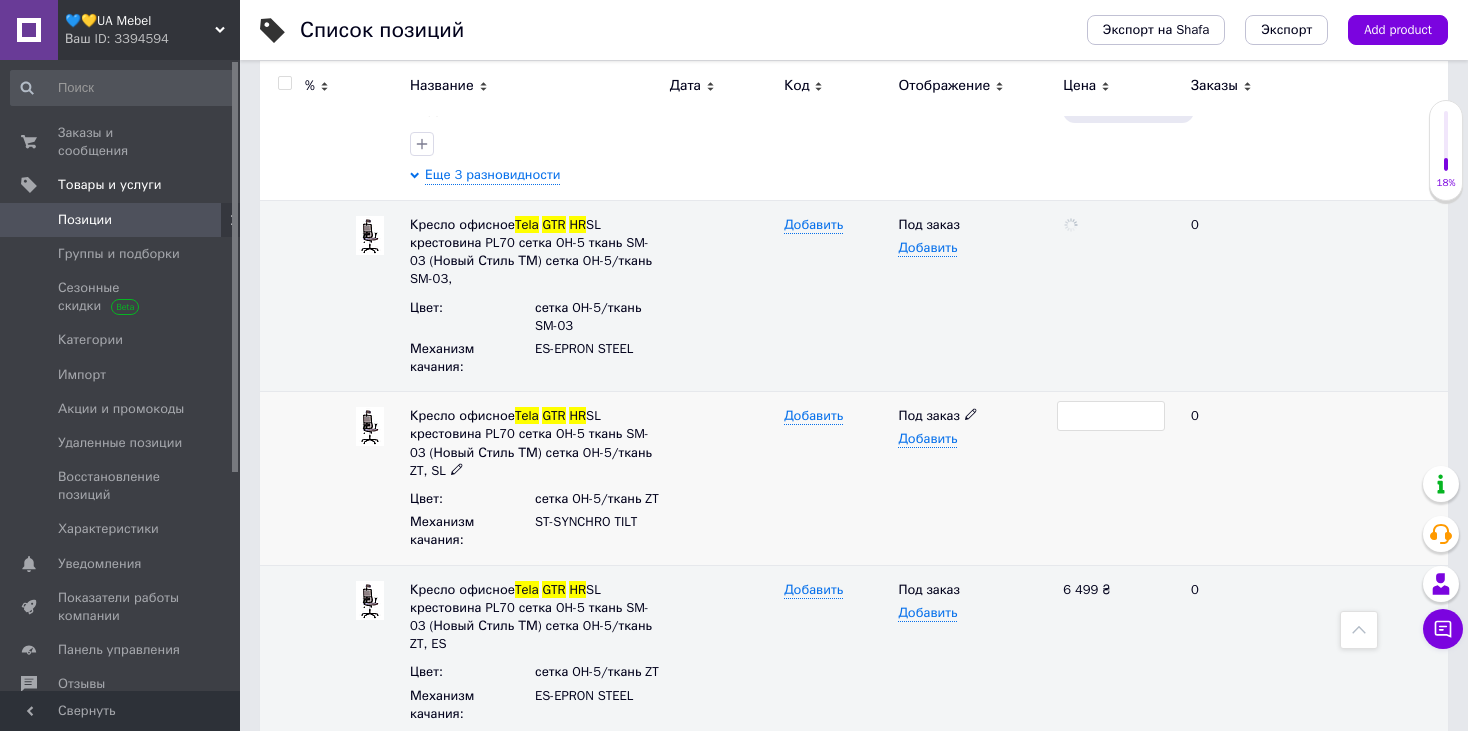 click at bounding box center (1111, 416) 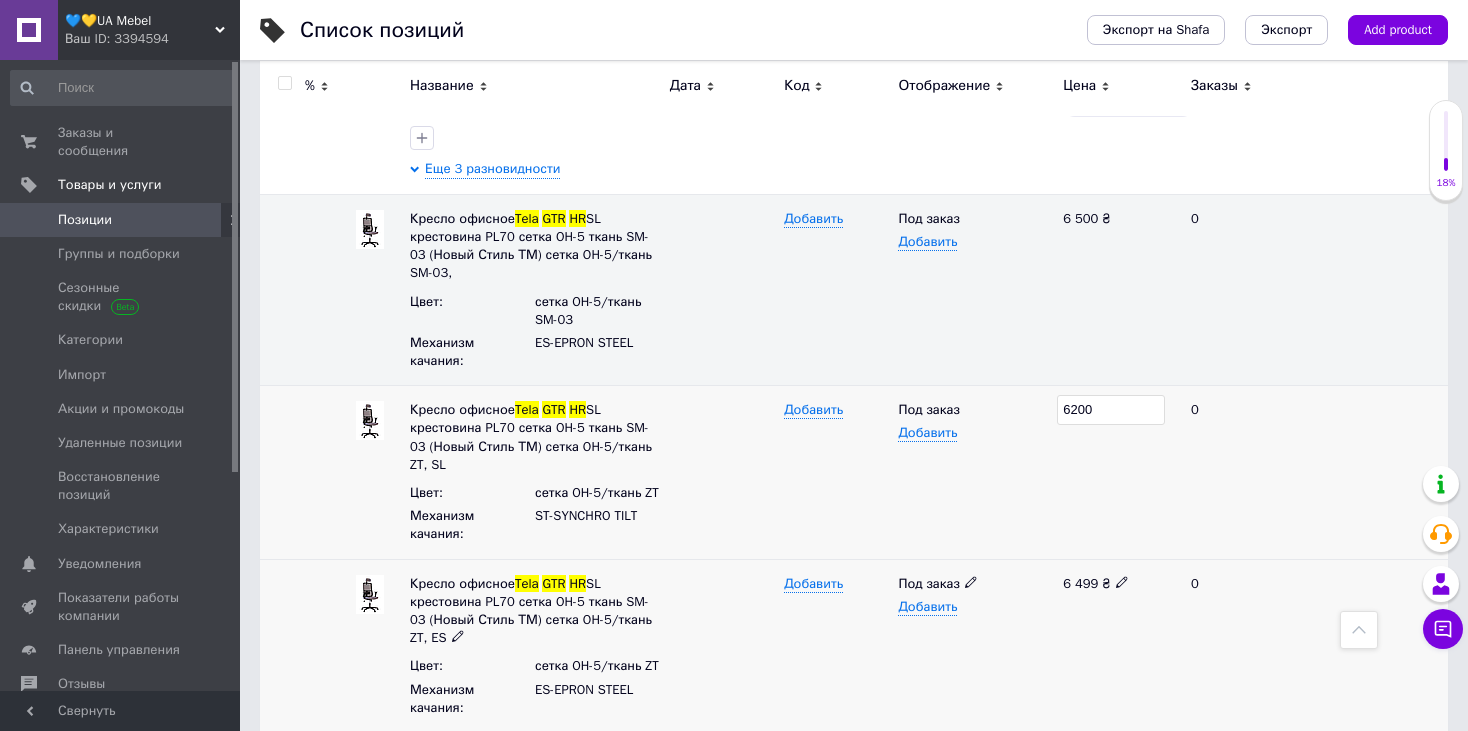 scroll, scrollTop: 446, scrollLeft: 0, axis: vertical 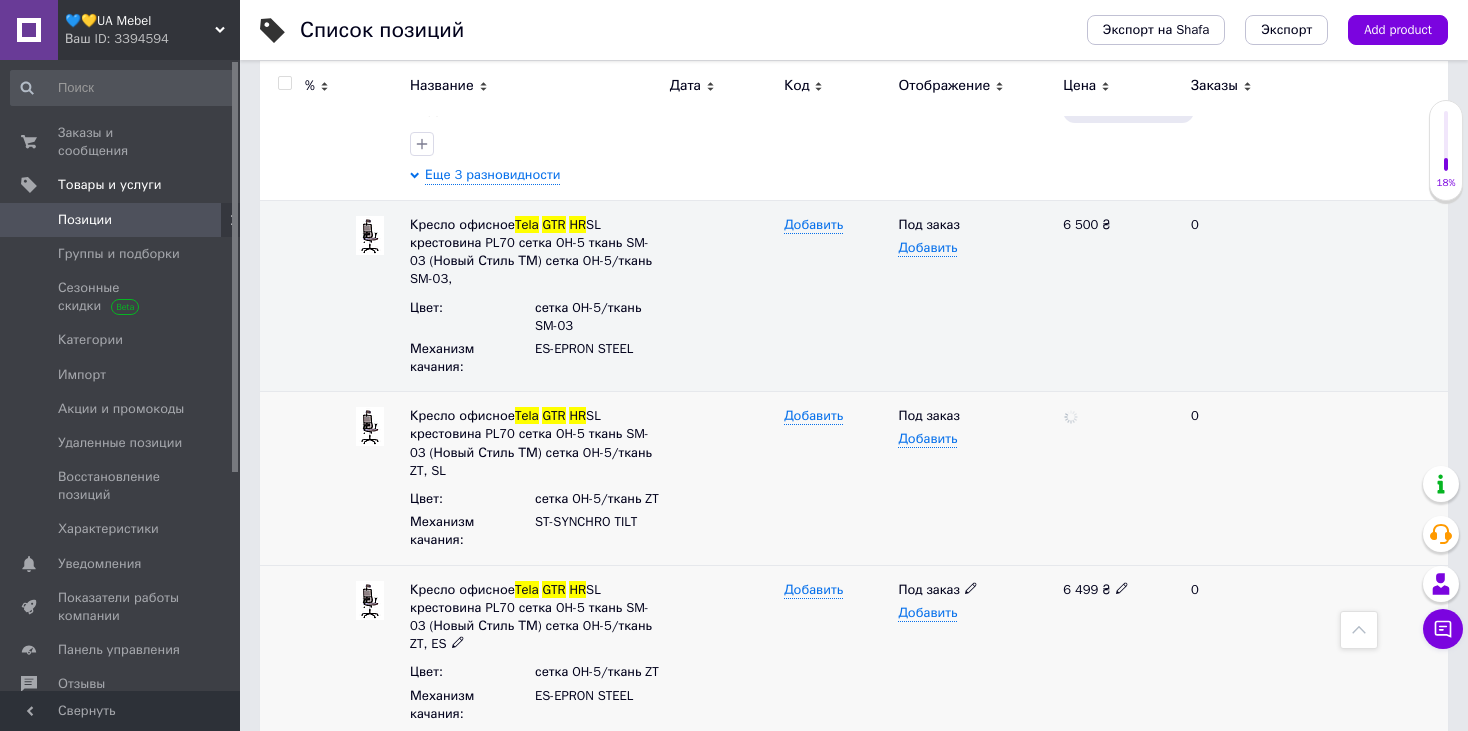 click at bounding box center [1122, 588] 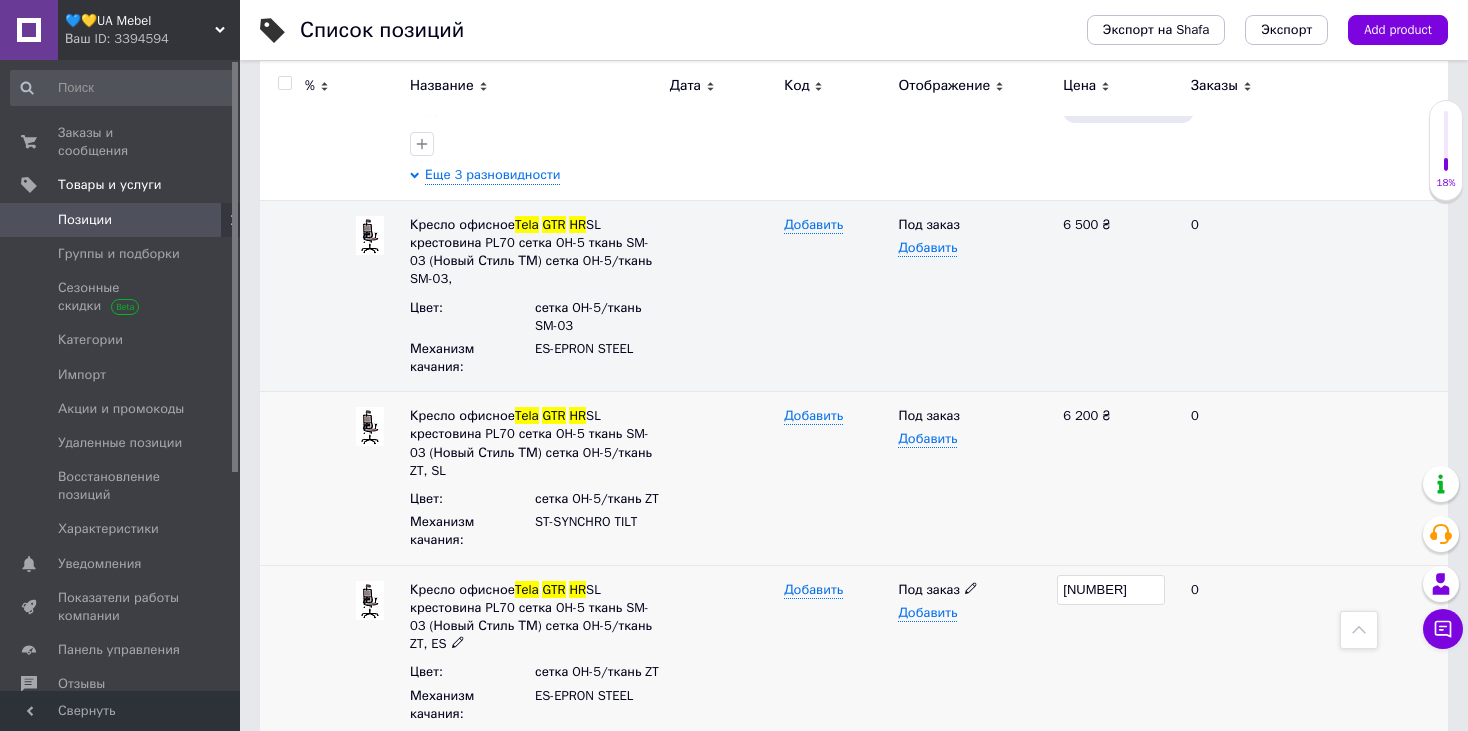 drag, startPoint x: 1076, startPoint y: 549, endPoint x: 1107, endPoint y: 546, distance: 31.144823 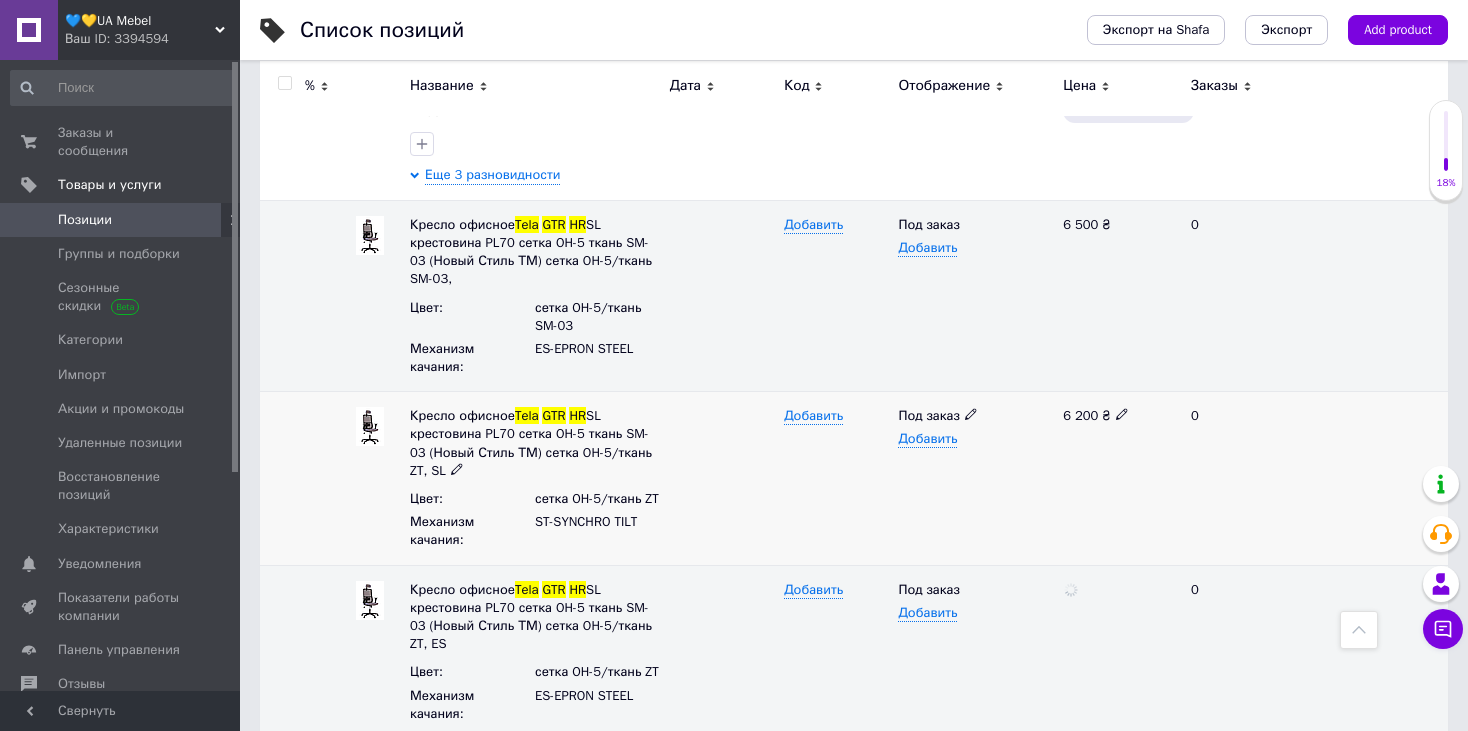click on "Под заказ Добавить" at bounding box center [975, 296] 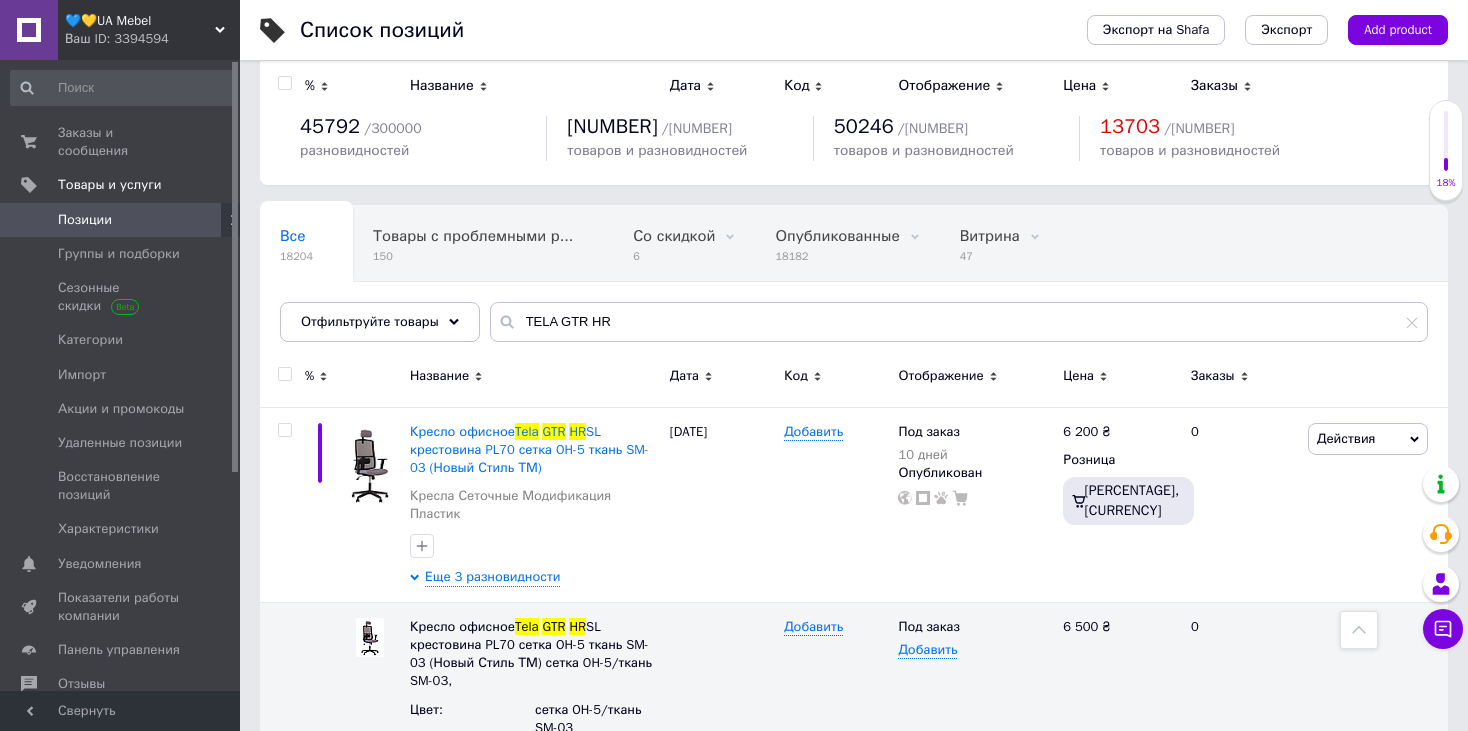 scroll, scrollTop: 0, scrollLeft: 0, axis: both 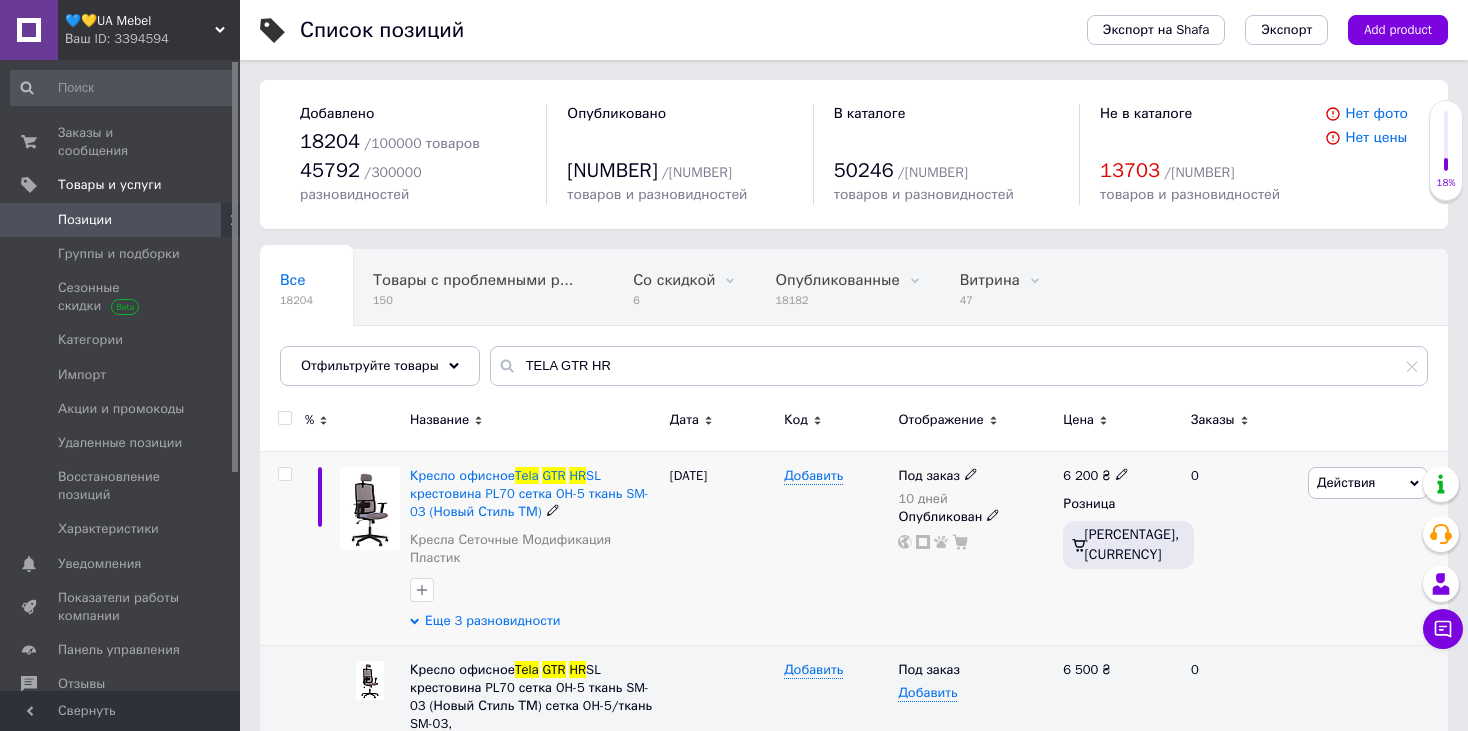 click on "Еще 3 разновидности" at bounding box center (492, 621) 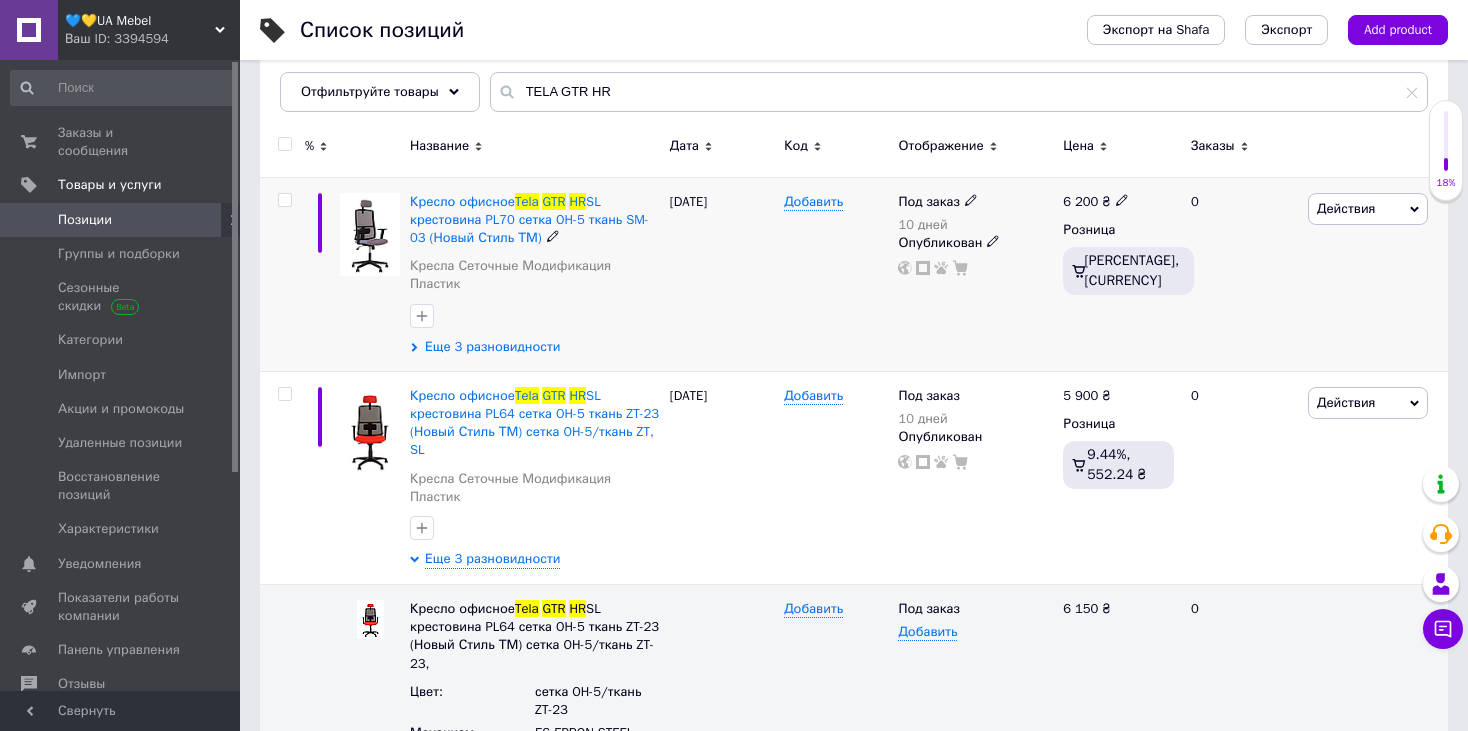 scroll, scrollTop: 300, scrollLeft: 0, axis: vertical 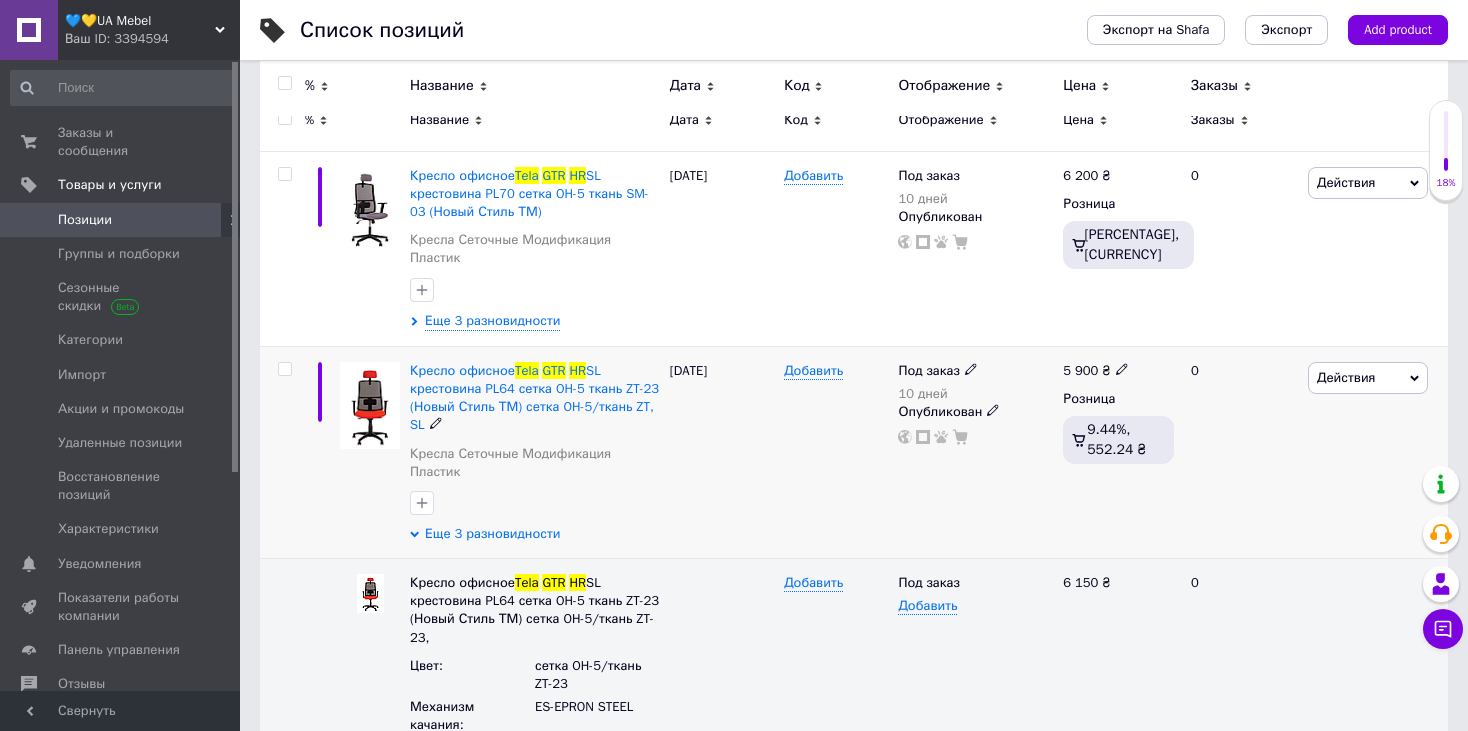 click on "Еще 3 разновидности" at bounding box center [492, 534] 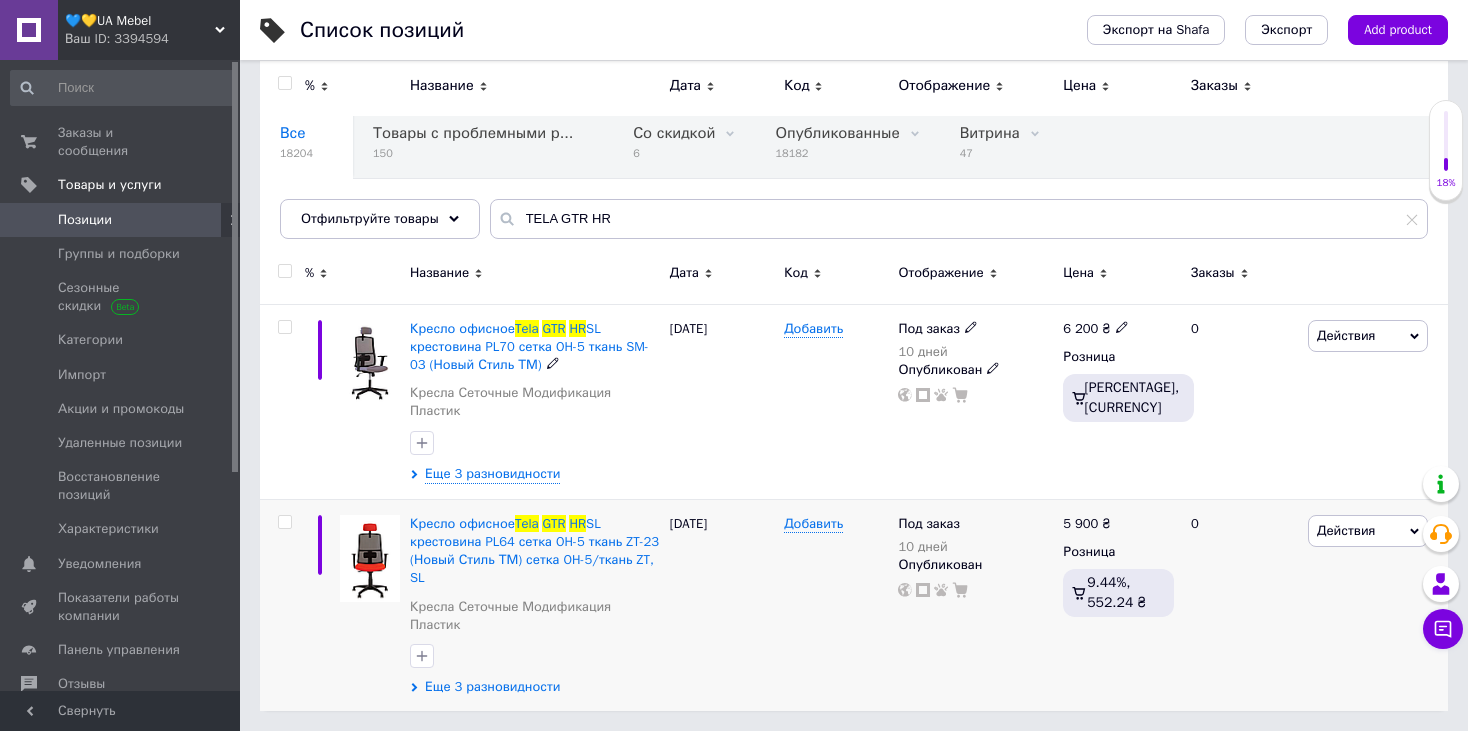 scroll, scrollTop: 72, scrollLeft: 0, axis: vertical 